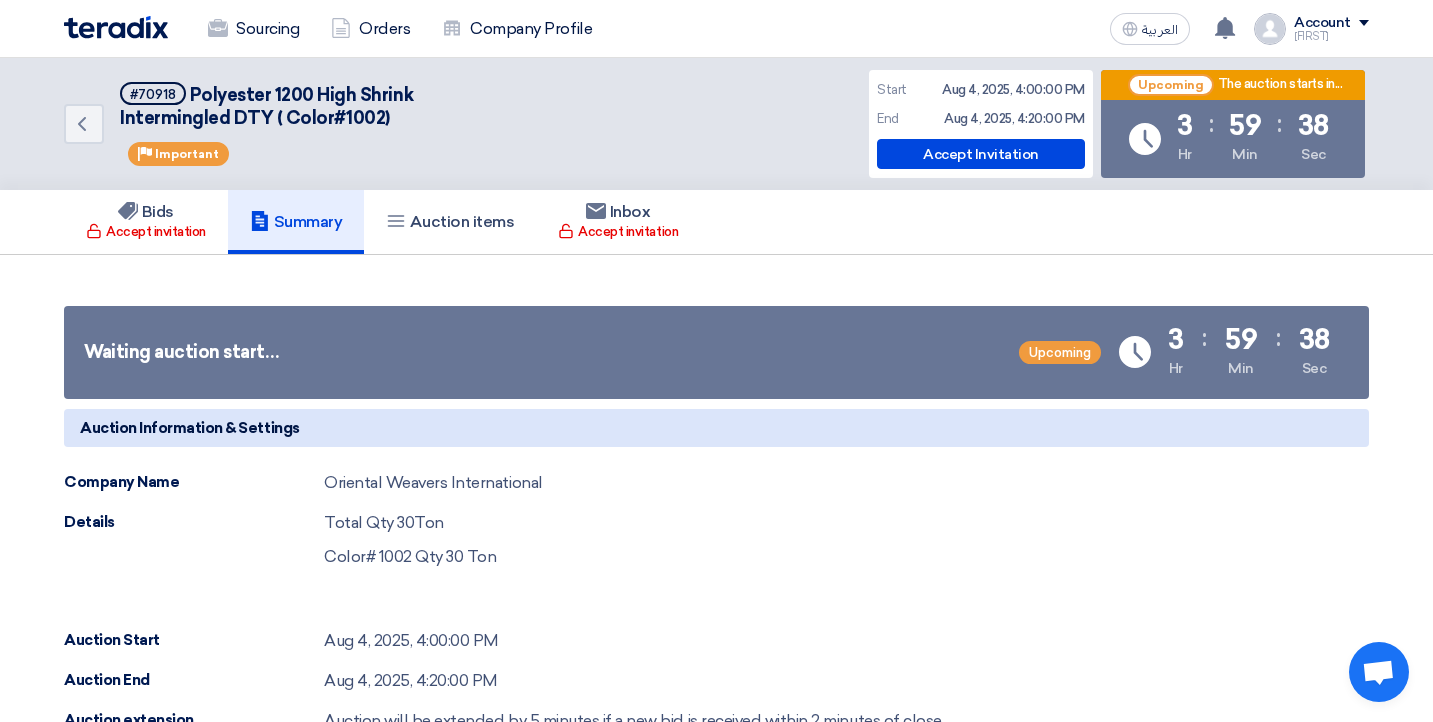 scroll, scrollTop: 0, scrollLeft: 0, axis: both 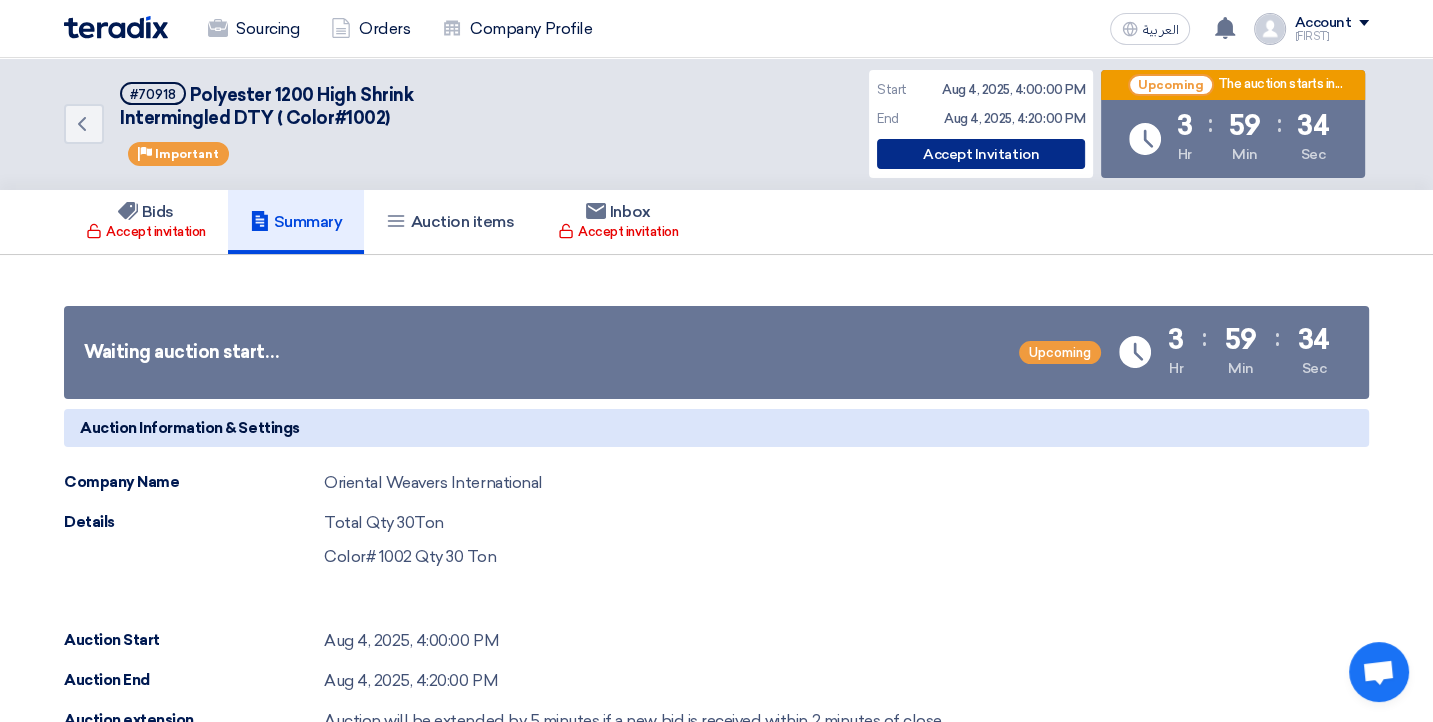 click on "Accept Invitation" 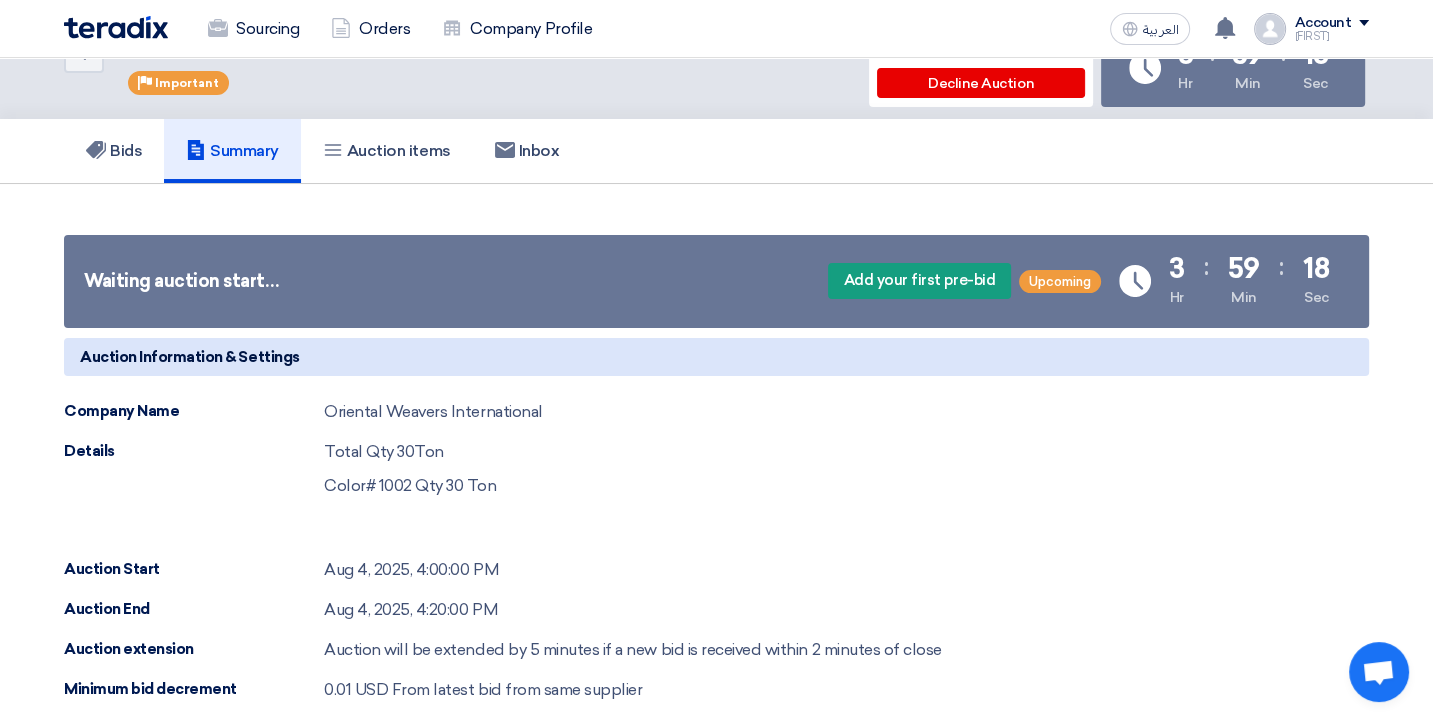scroll, scrollTop: 200, scrollLeft: 0, axis: vertical 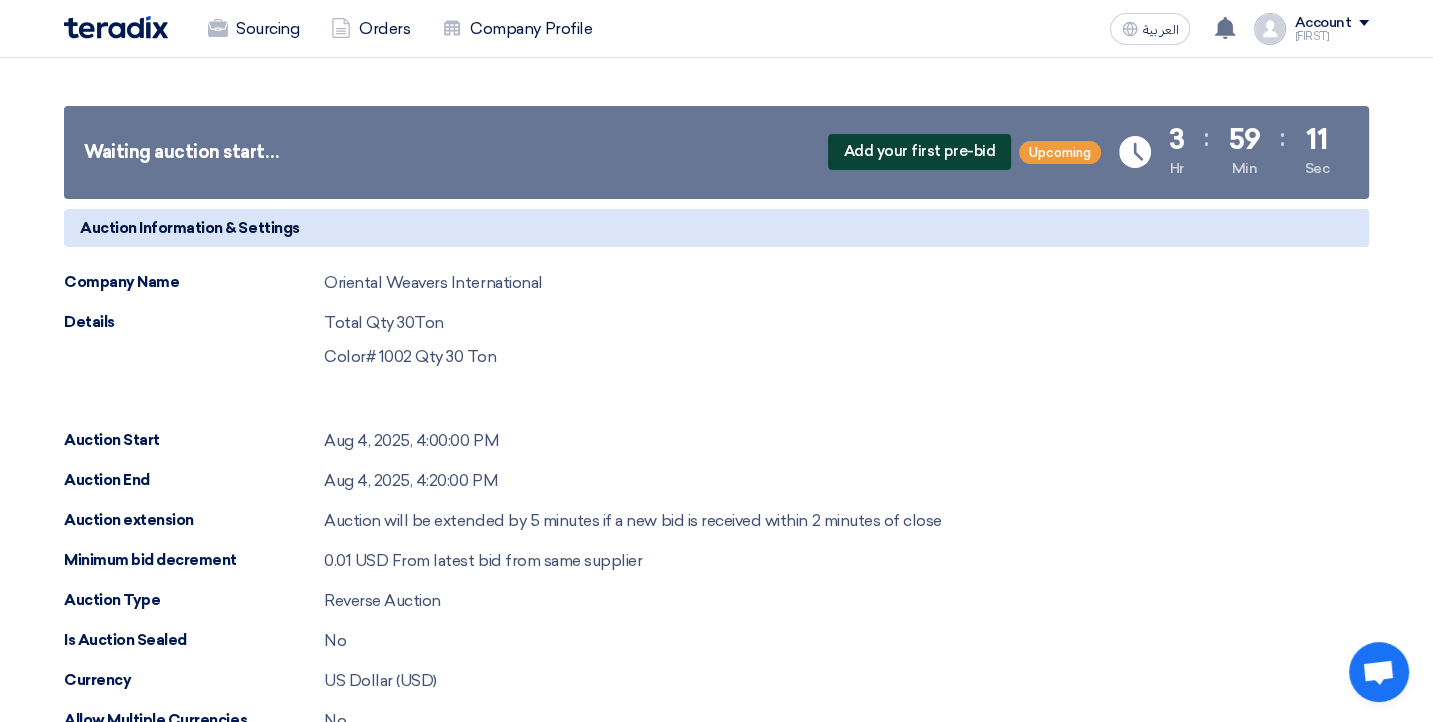 click on "Add your first pre-bid" 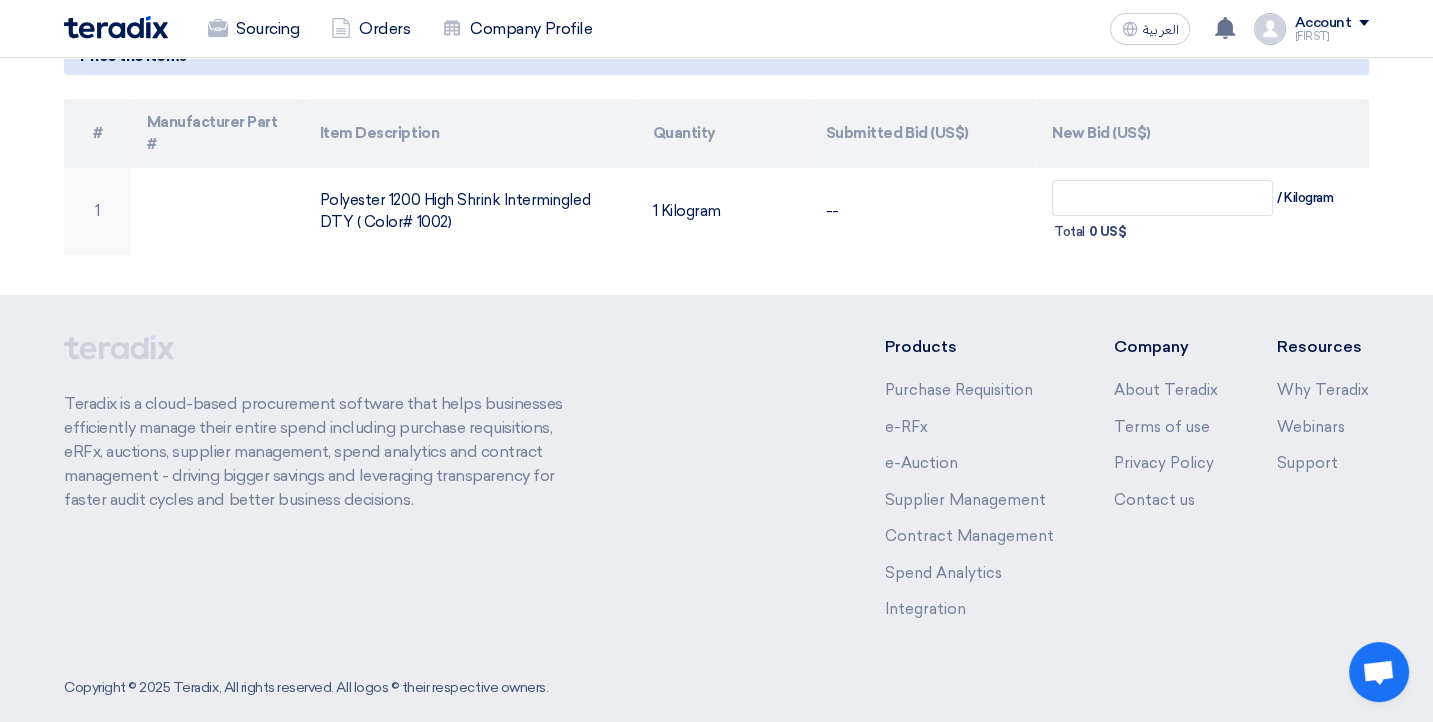scroll, scrollTop: 468, scrollLeft: 0, axis: vertical 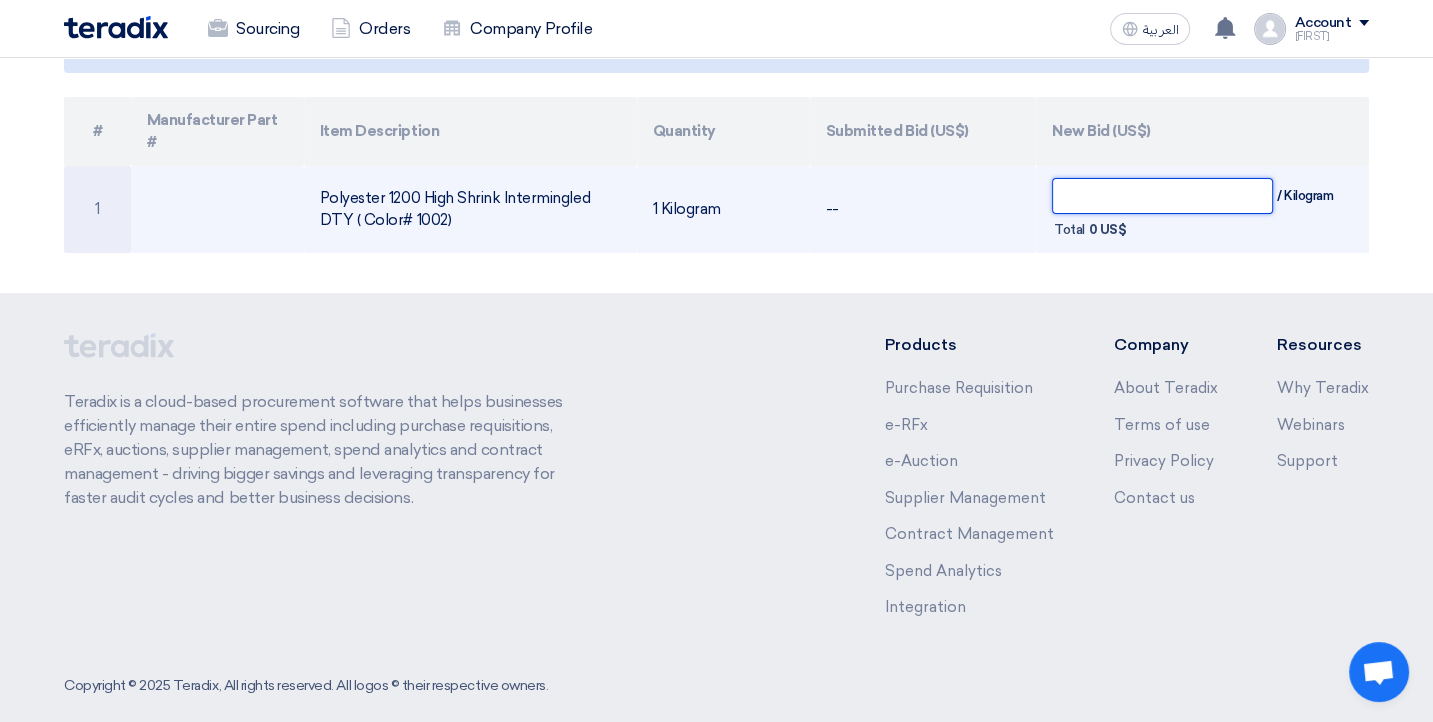 click 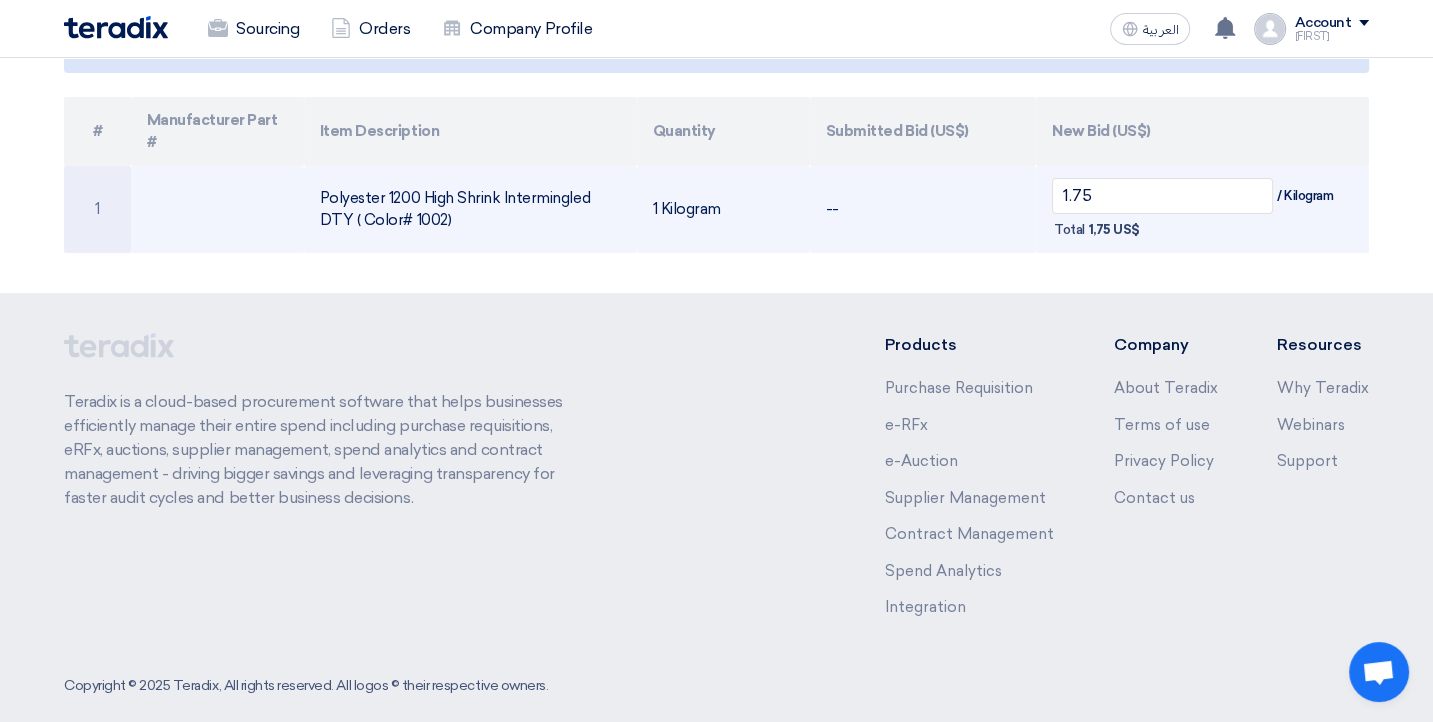 click on "--" 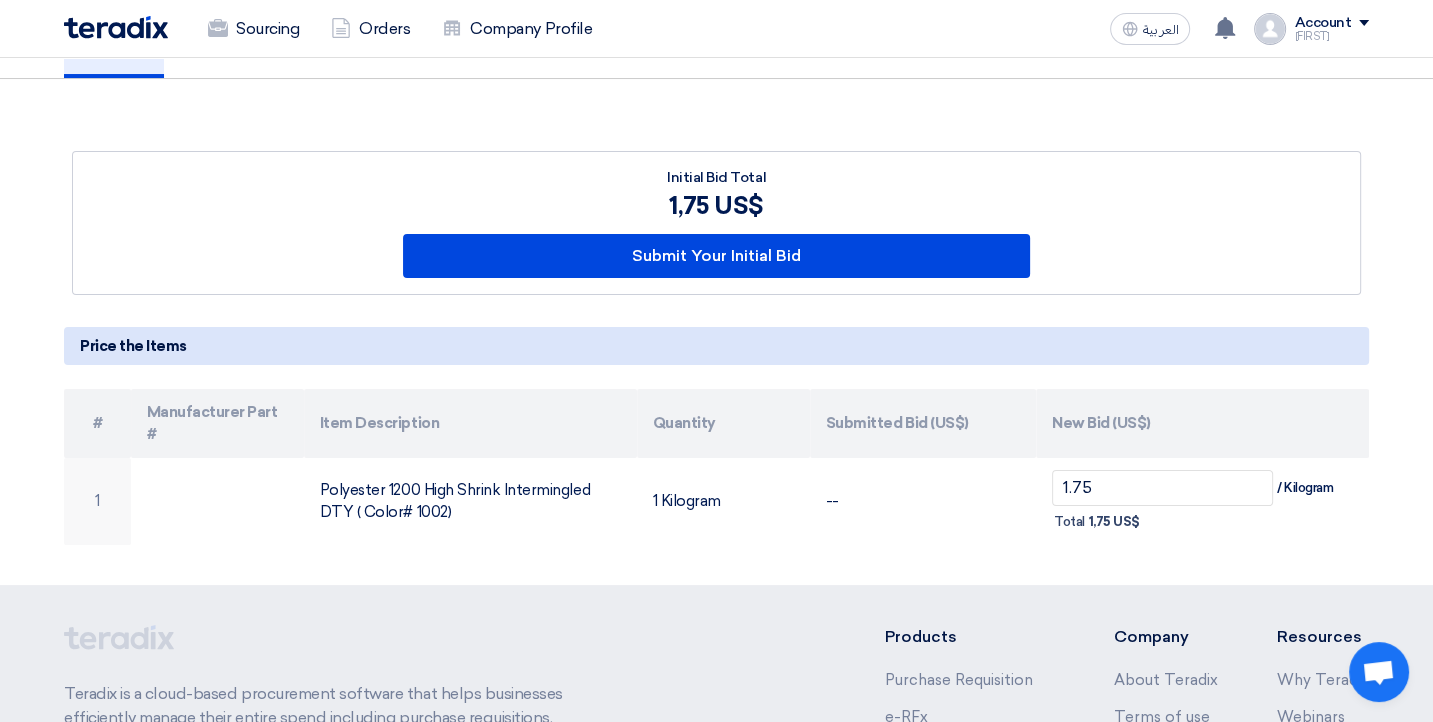 scroll, scrollTop: 200, scrollLeft: 0, axis: vertical 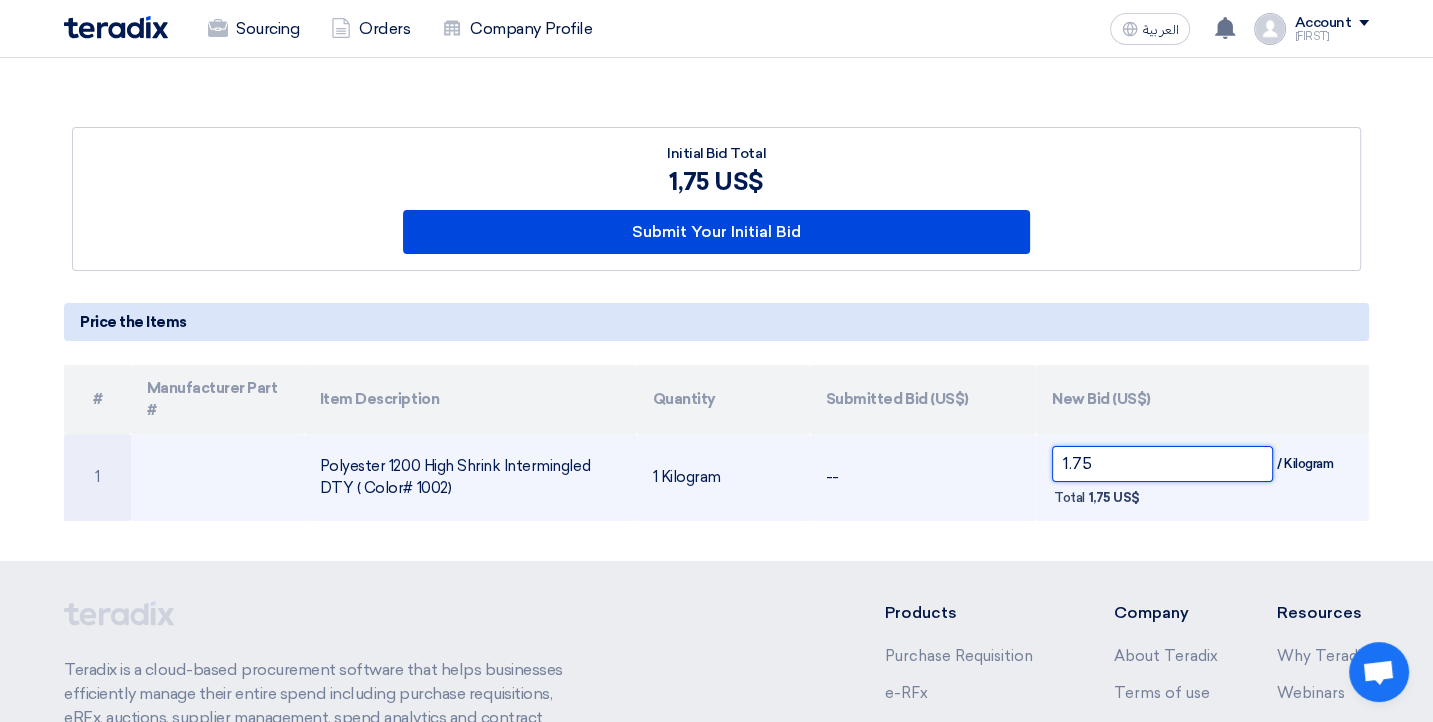 click on "1.75" 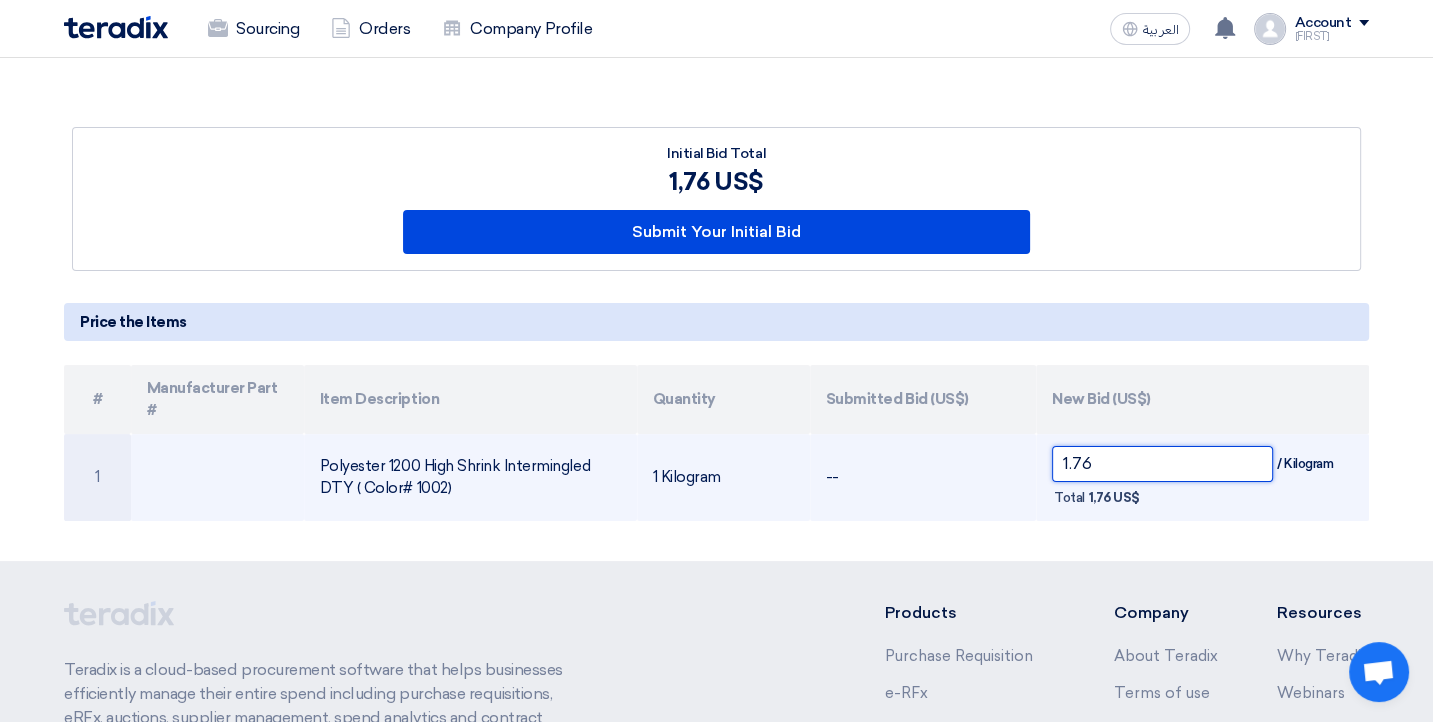 click on "1.76" 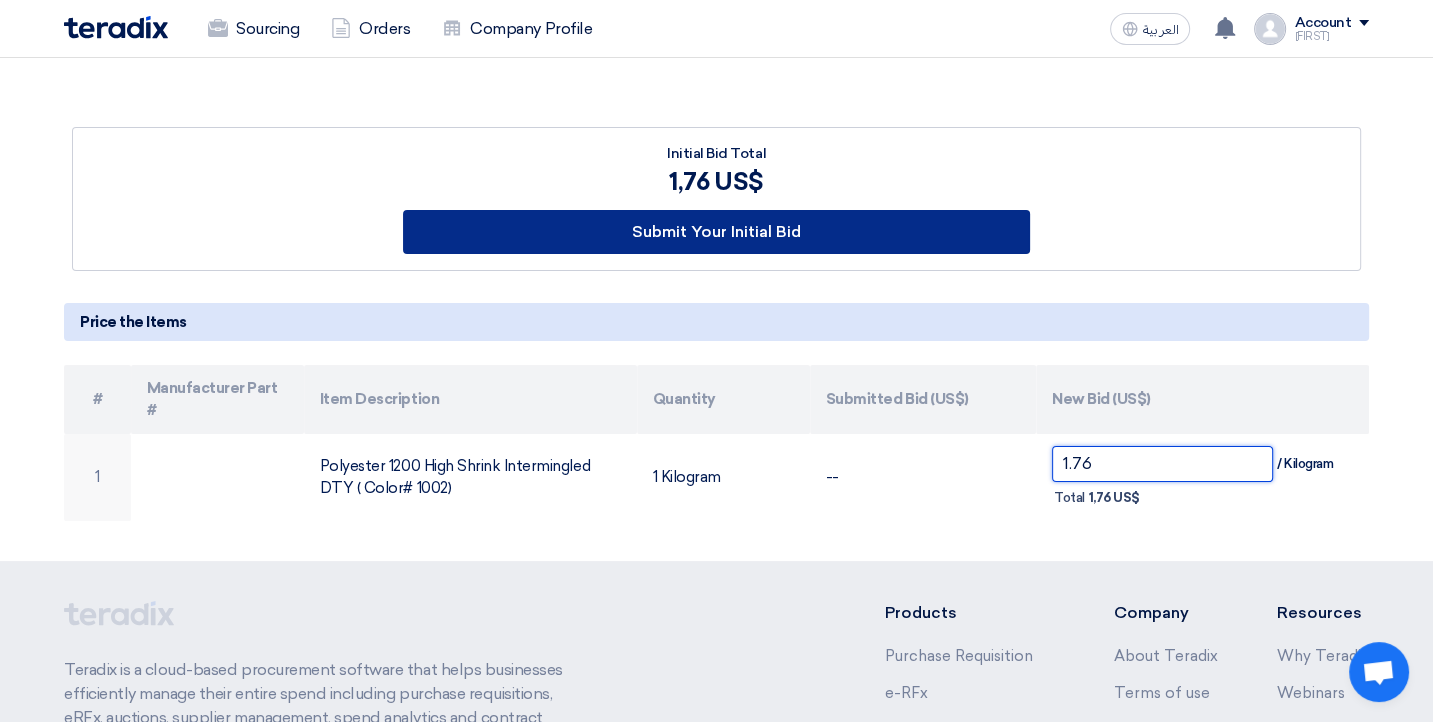 type on "1.76" 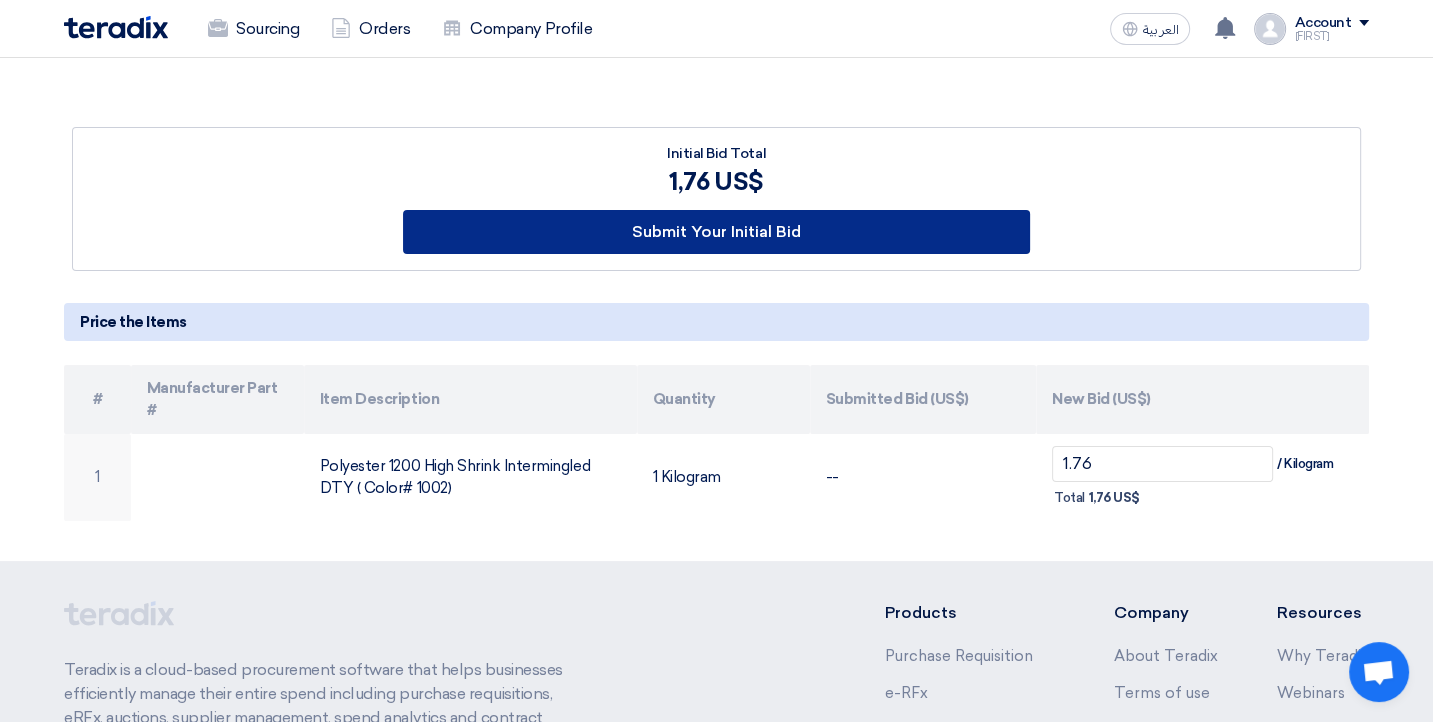 click on "Submit Your Initial Bid" 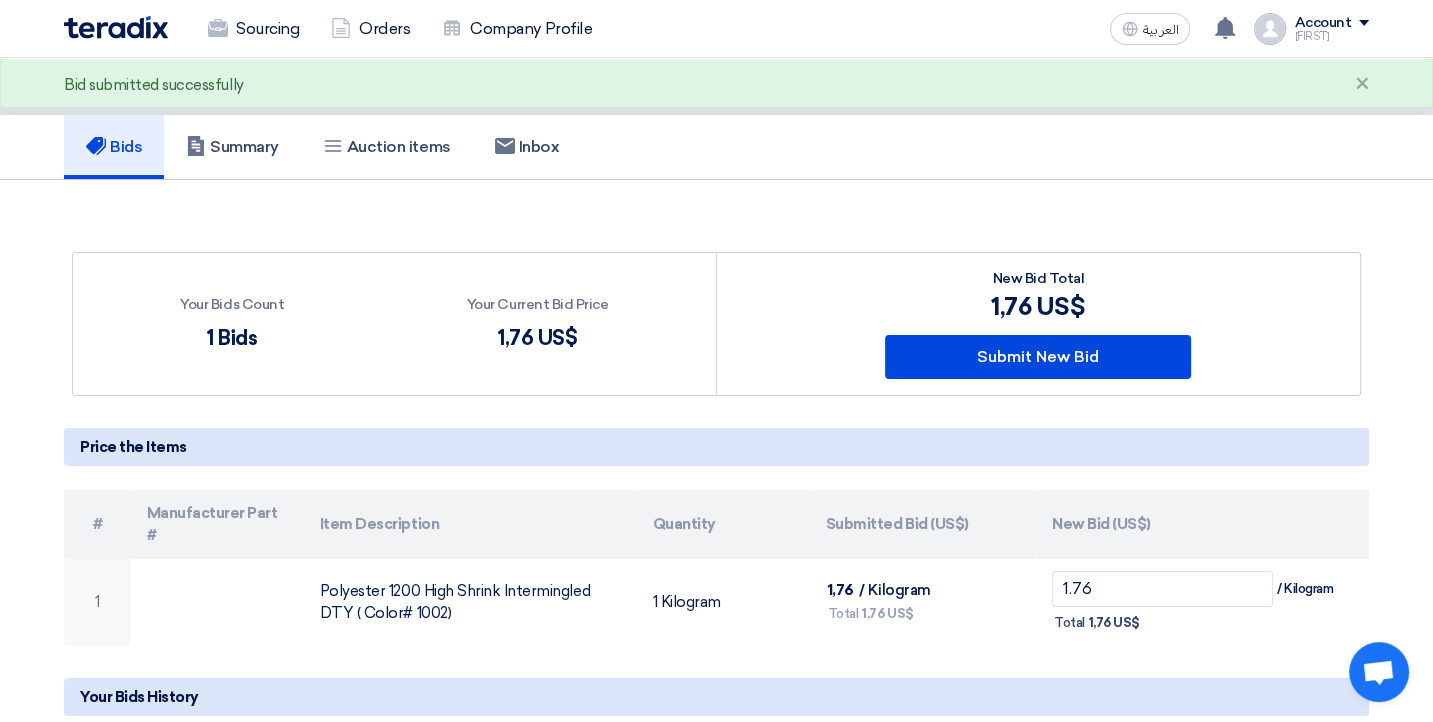 scroll, scrollTop: 0, scrollLeft: 0, axis: both 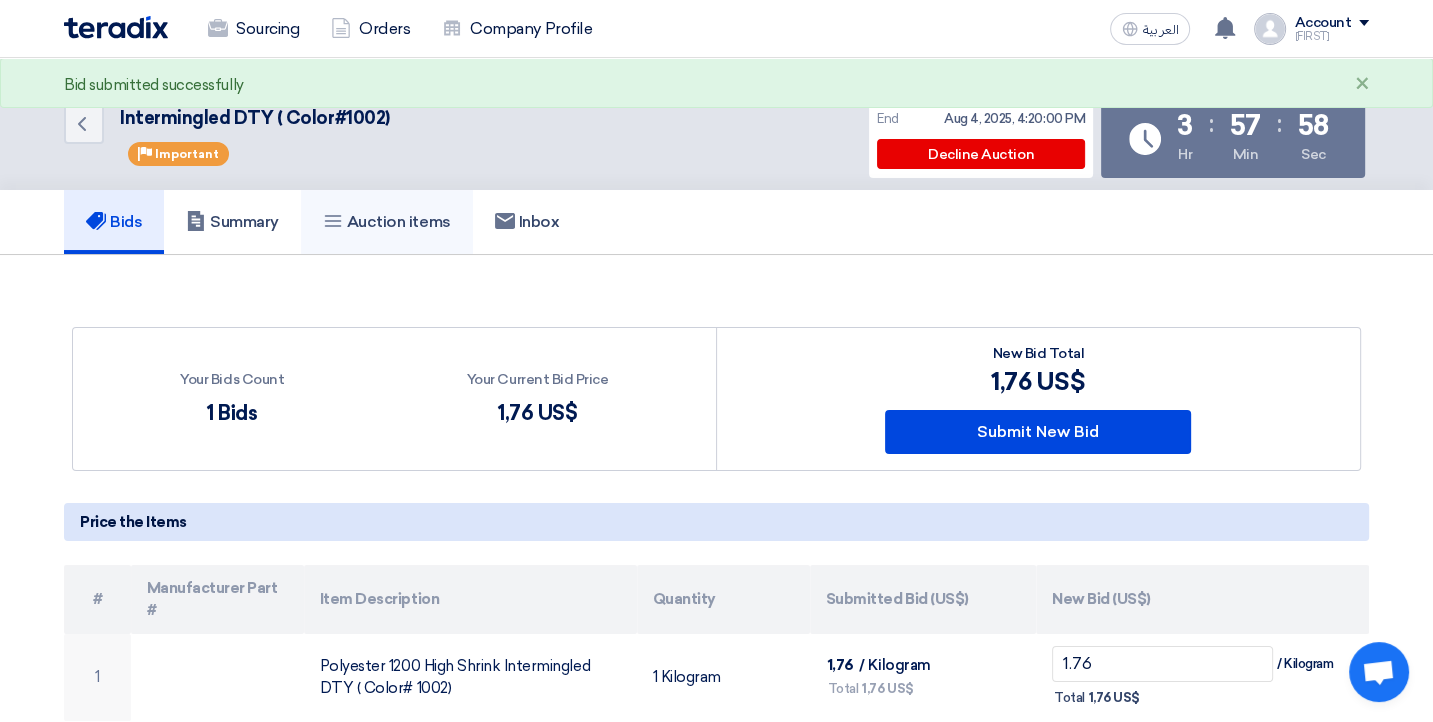 click on "Auction items" 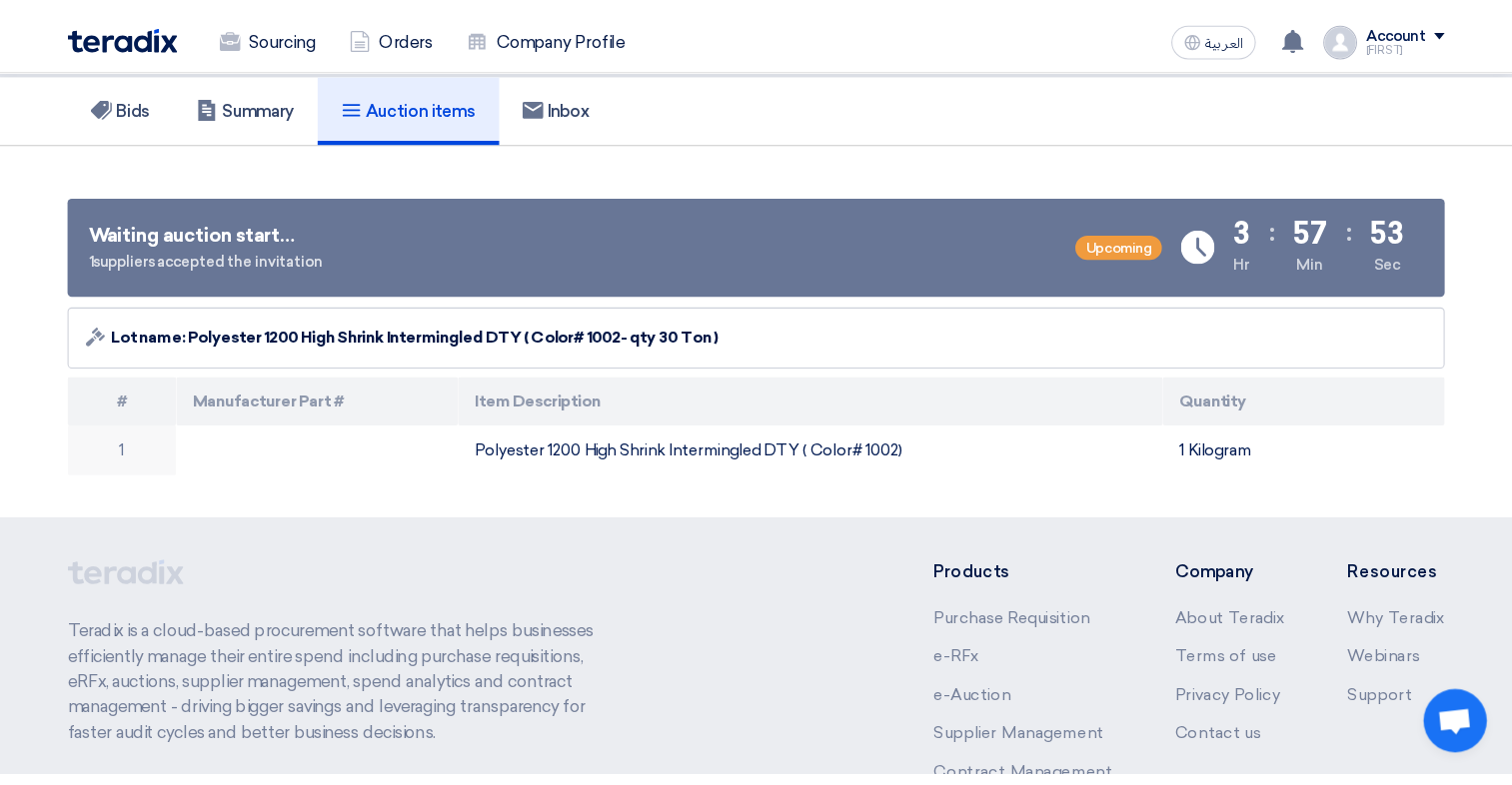 scroll, scrollTop: 0, scrollLeft: 0, axis: both 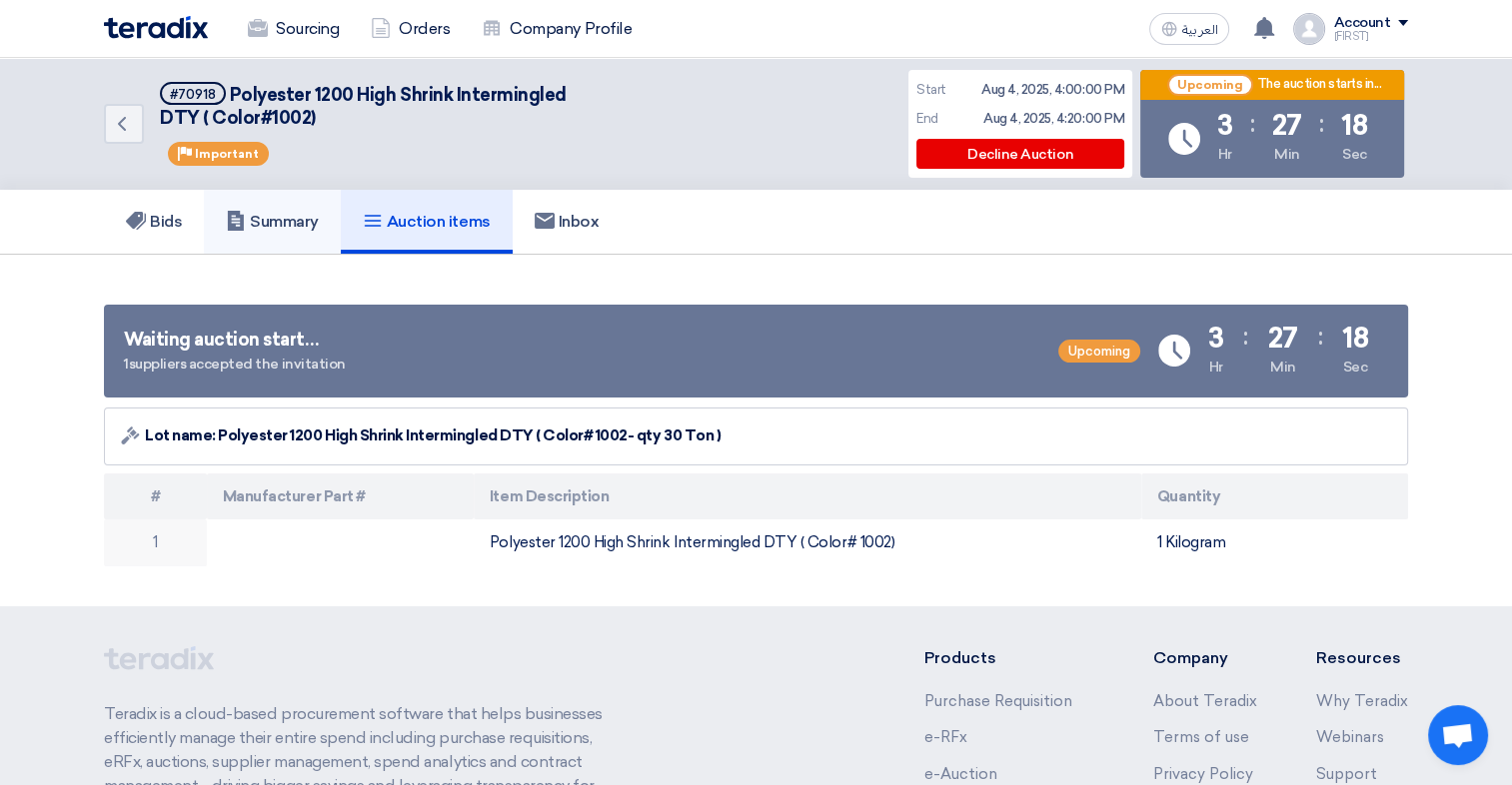 click on "Summary" 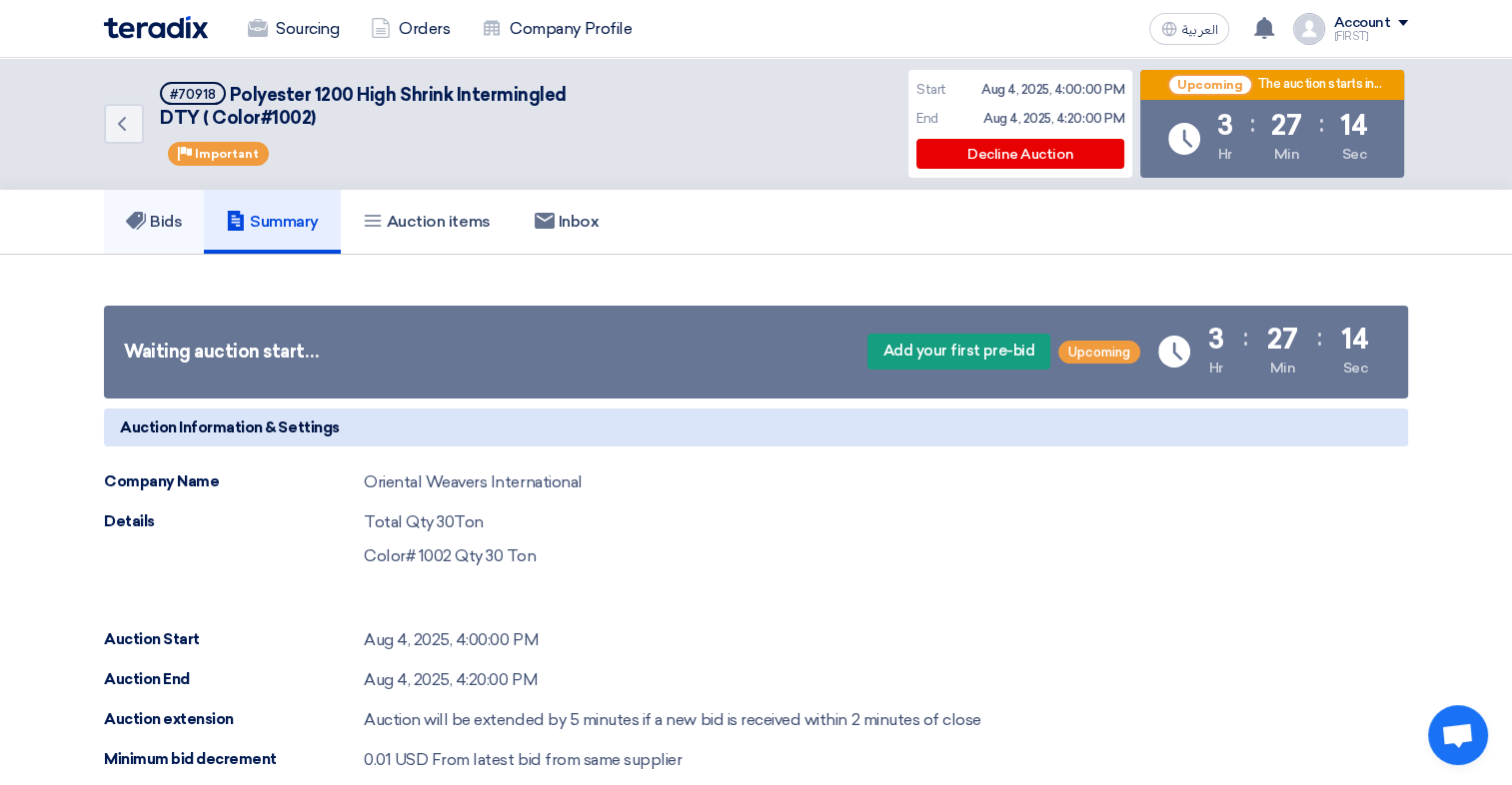 click on "Bids" 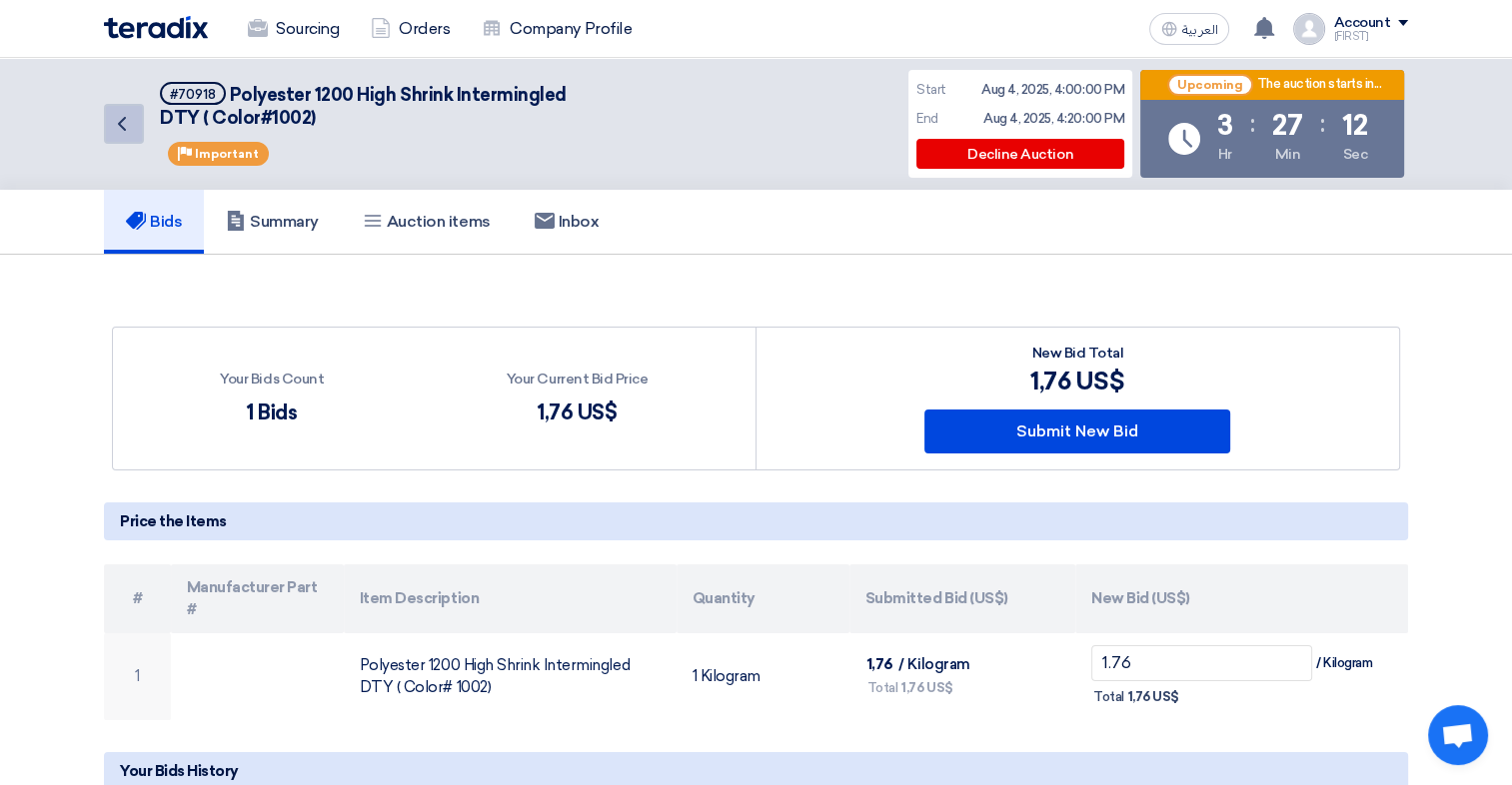 click on "Back" 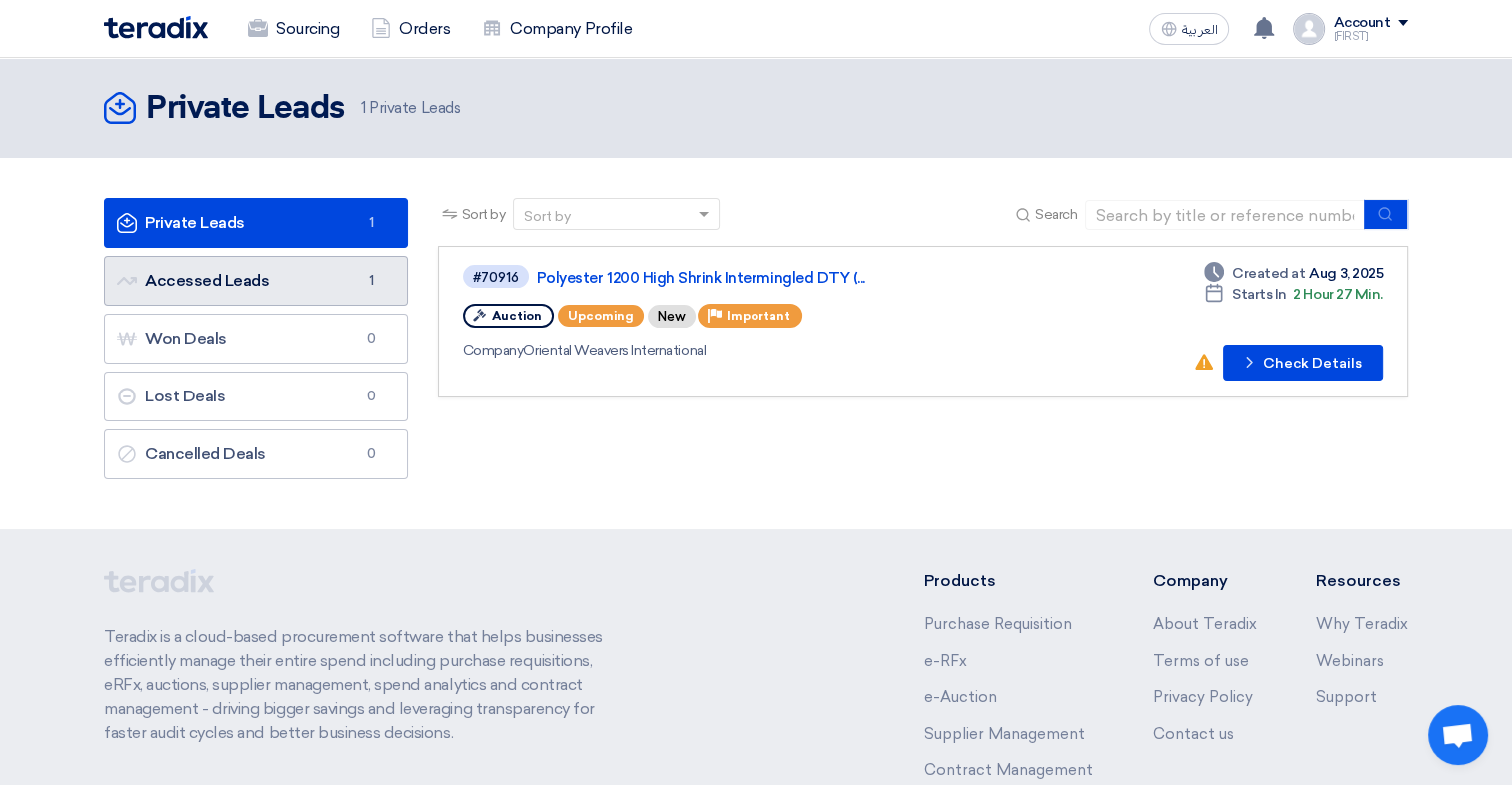 click on "Accessed Leads
Accessed Leads
1" 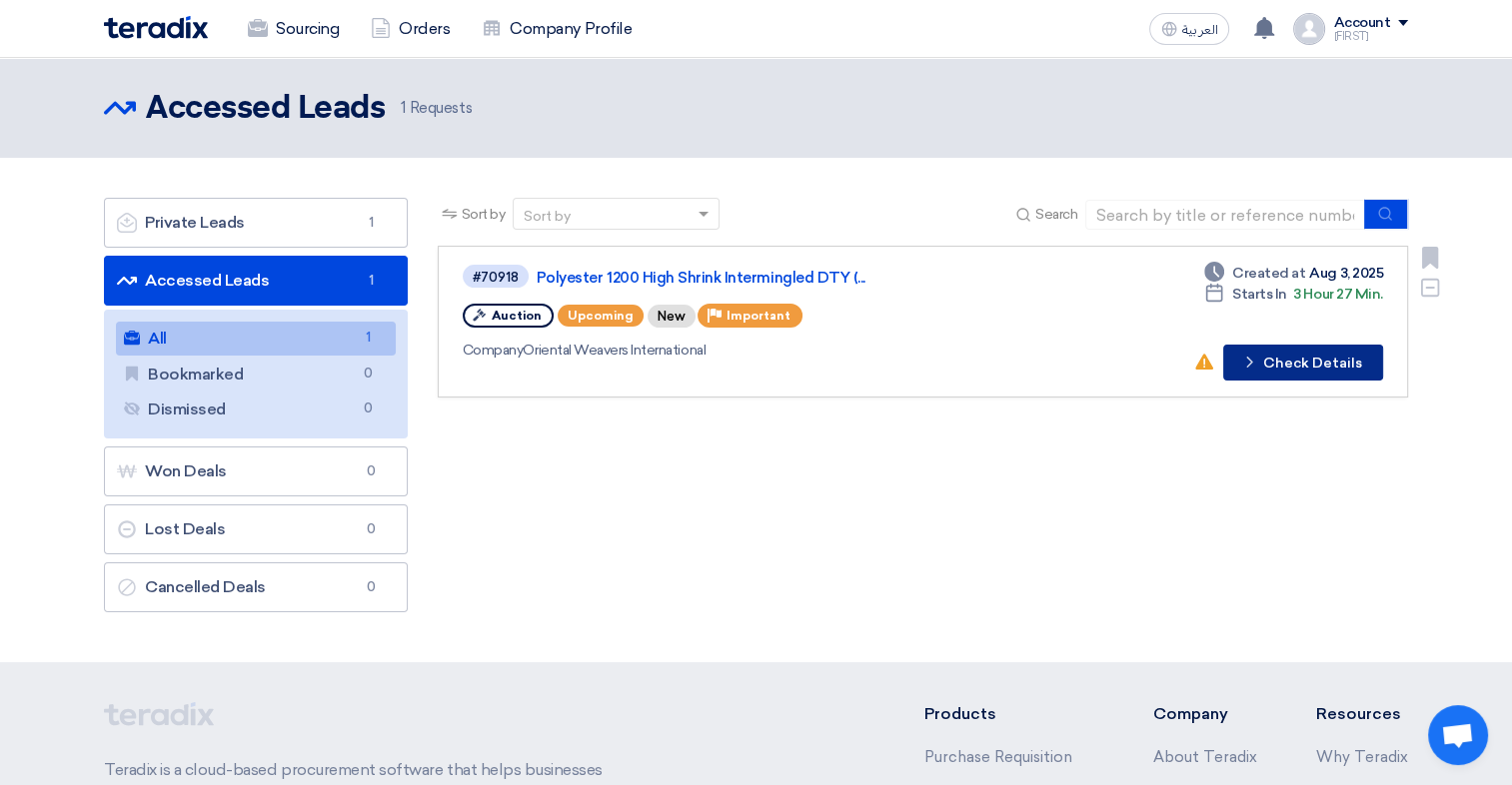 click on "Check details
Check Details" 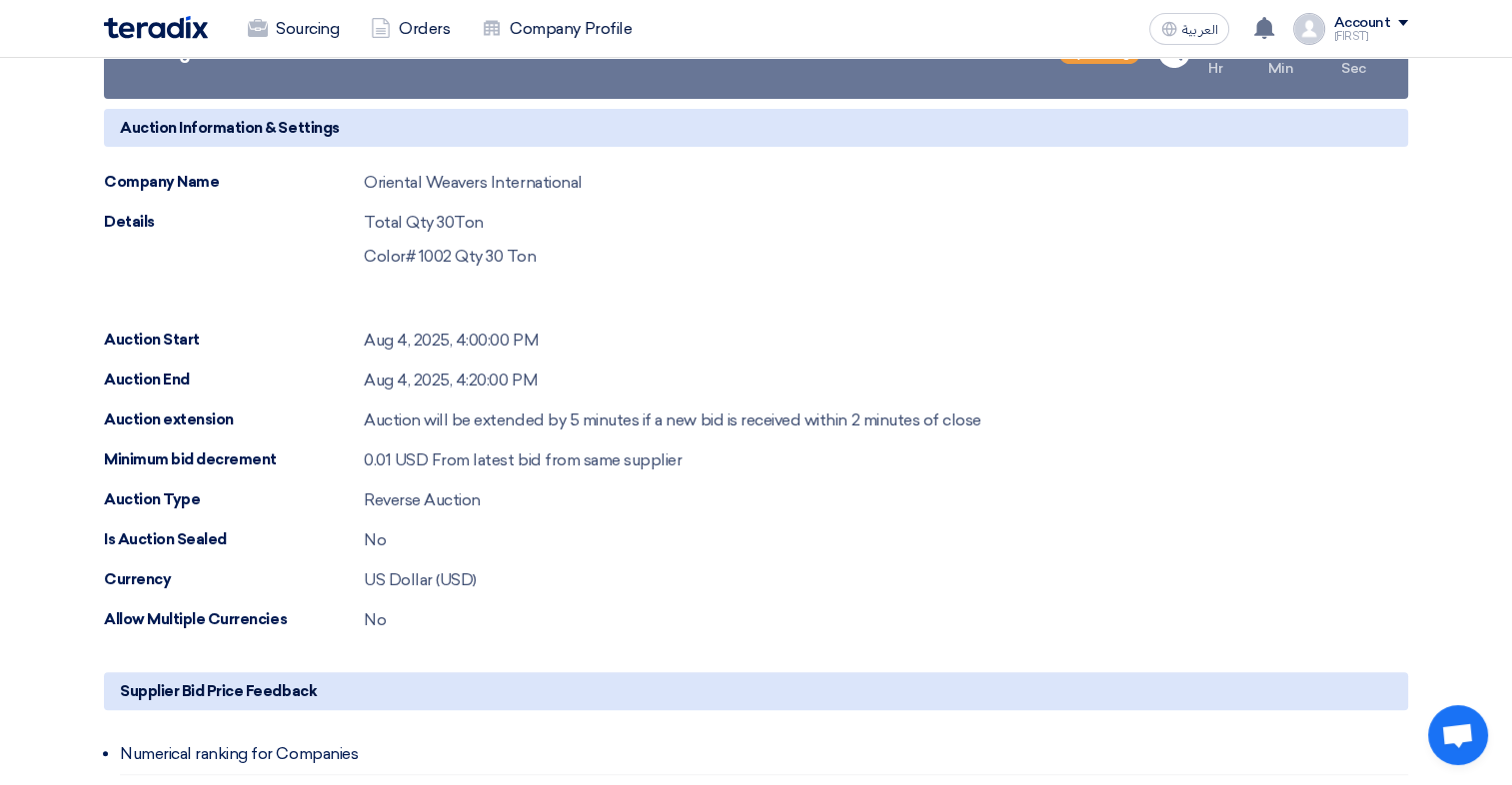 scroll, scrollTop: 0, scrollLeft: 0, axis: both 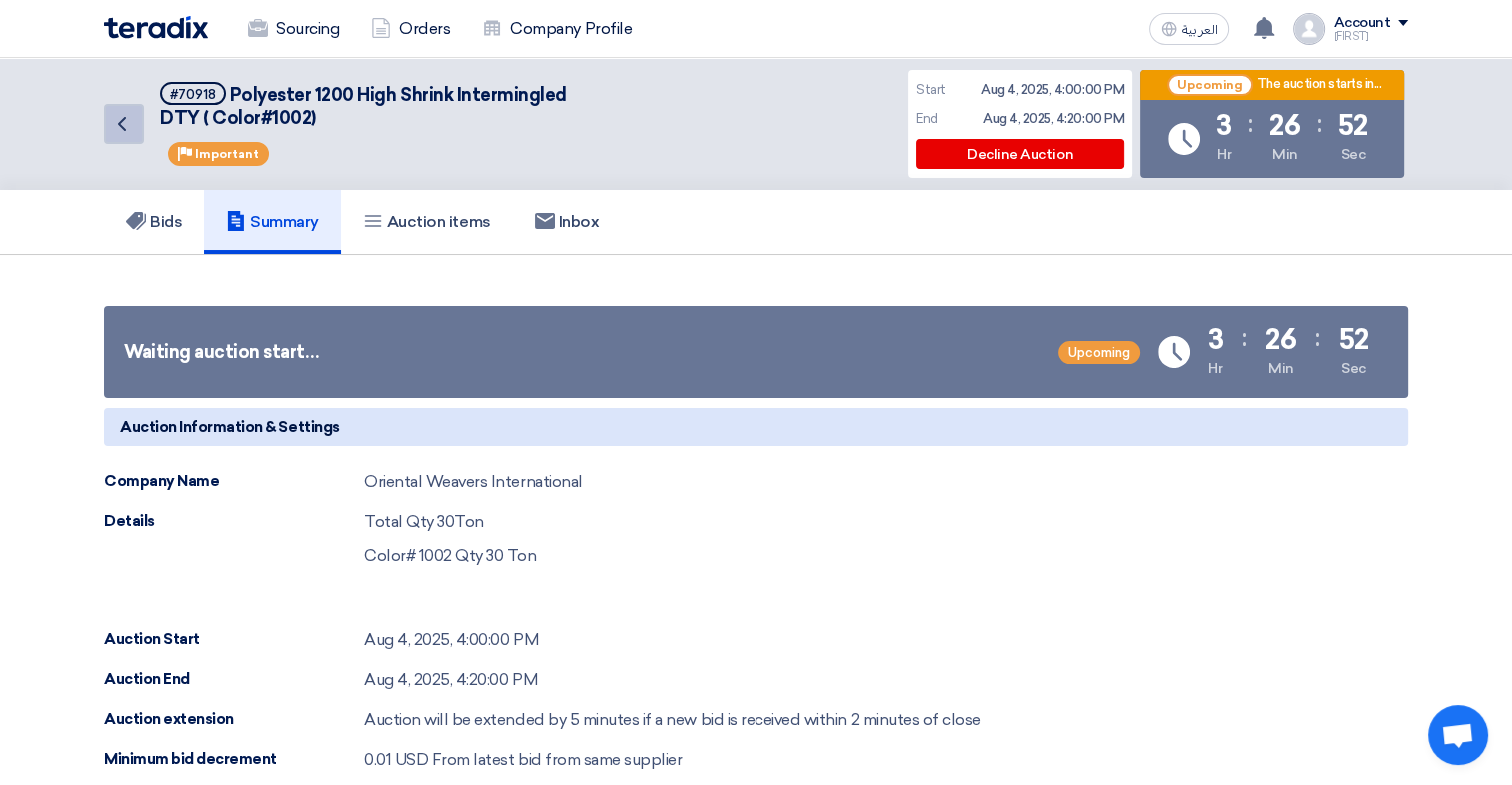 click on "Back" 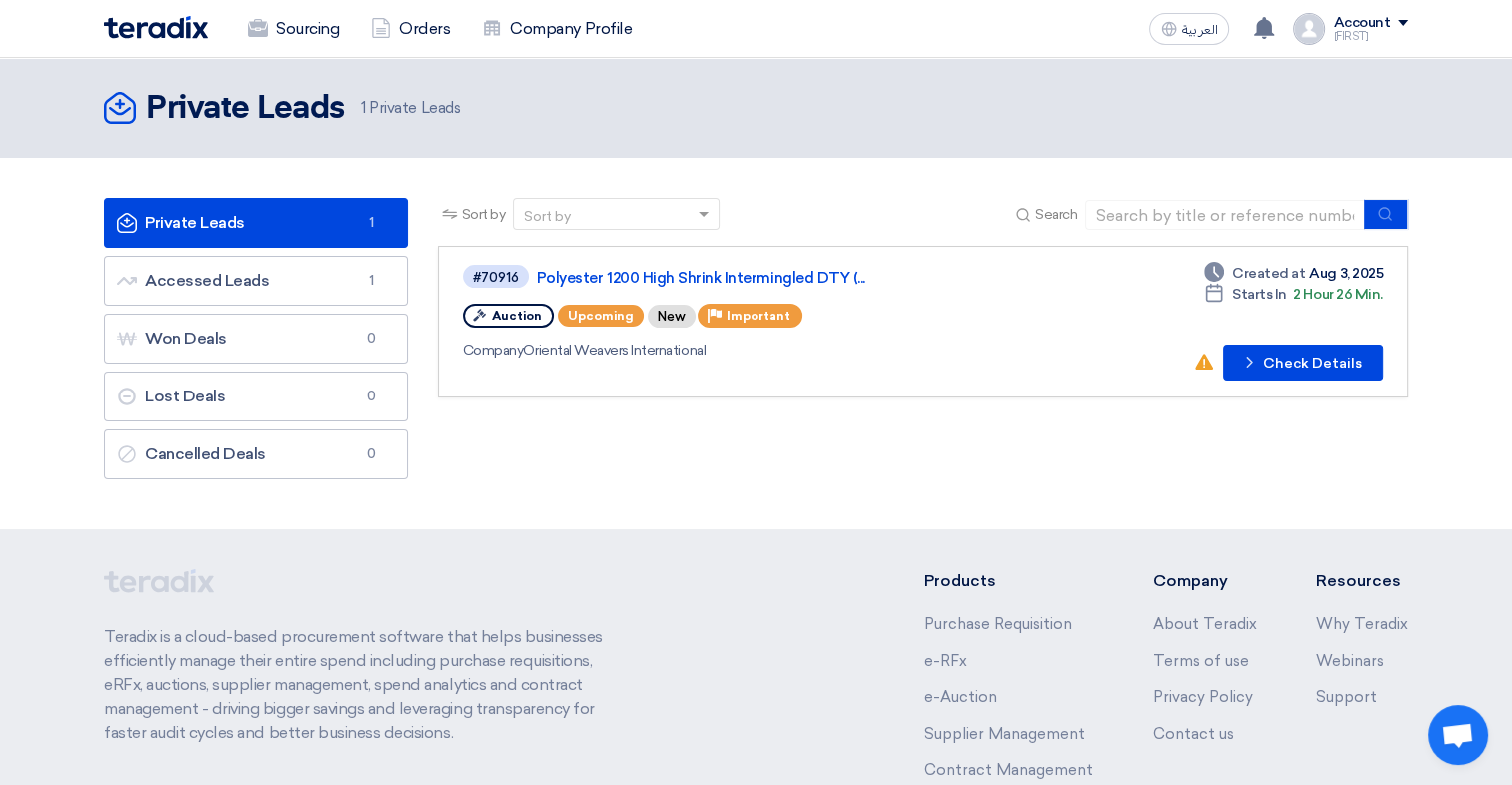 click on "Private Leads
Private Leads
1" 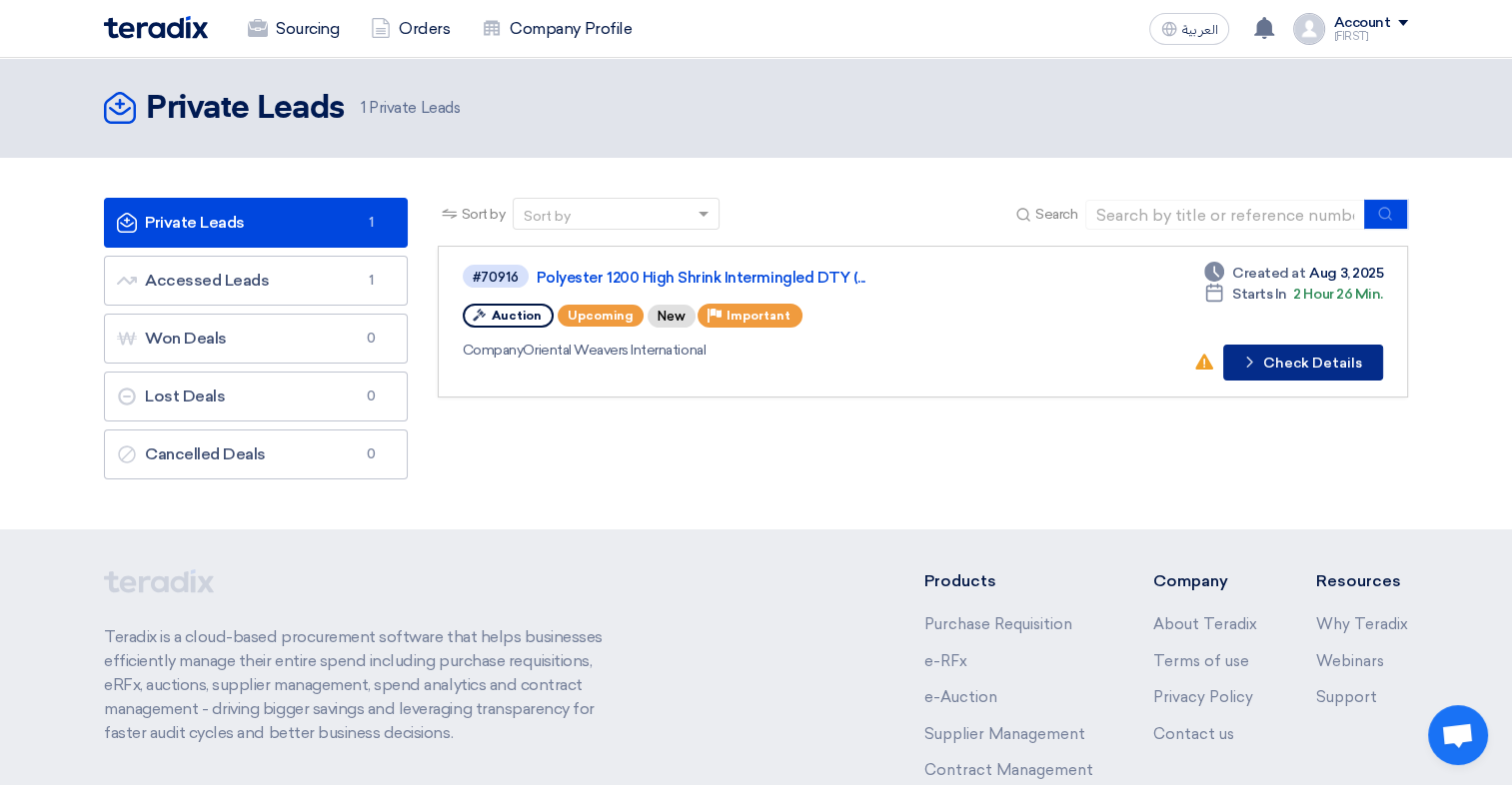 click on "Check details
Check Details" 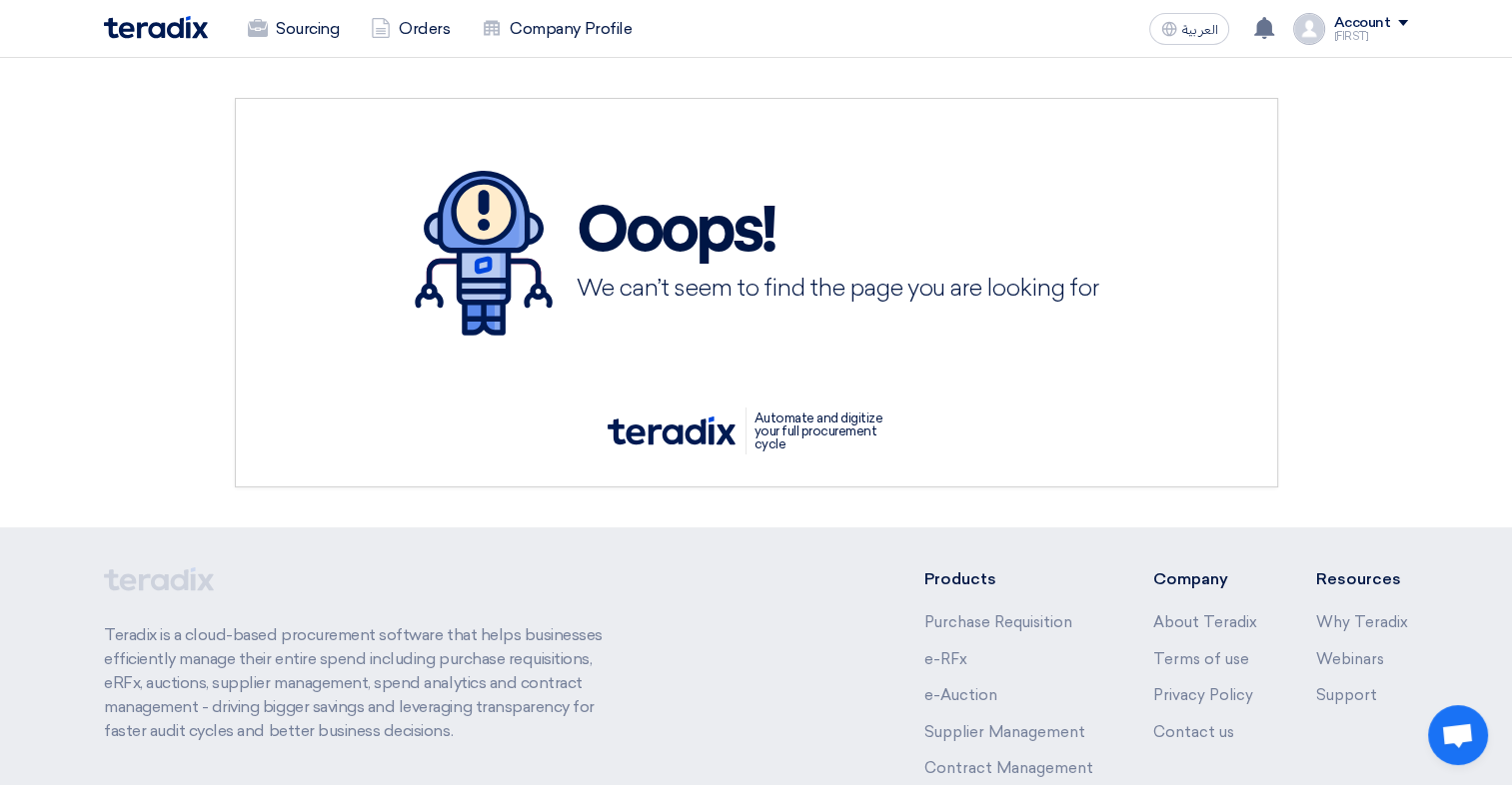 click 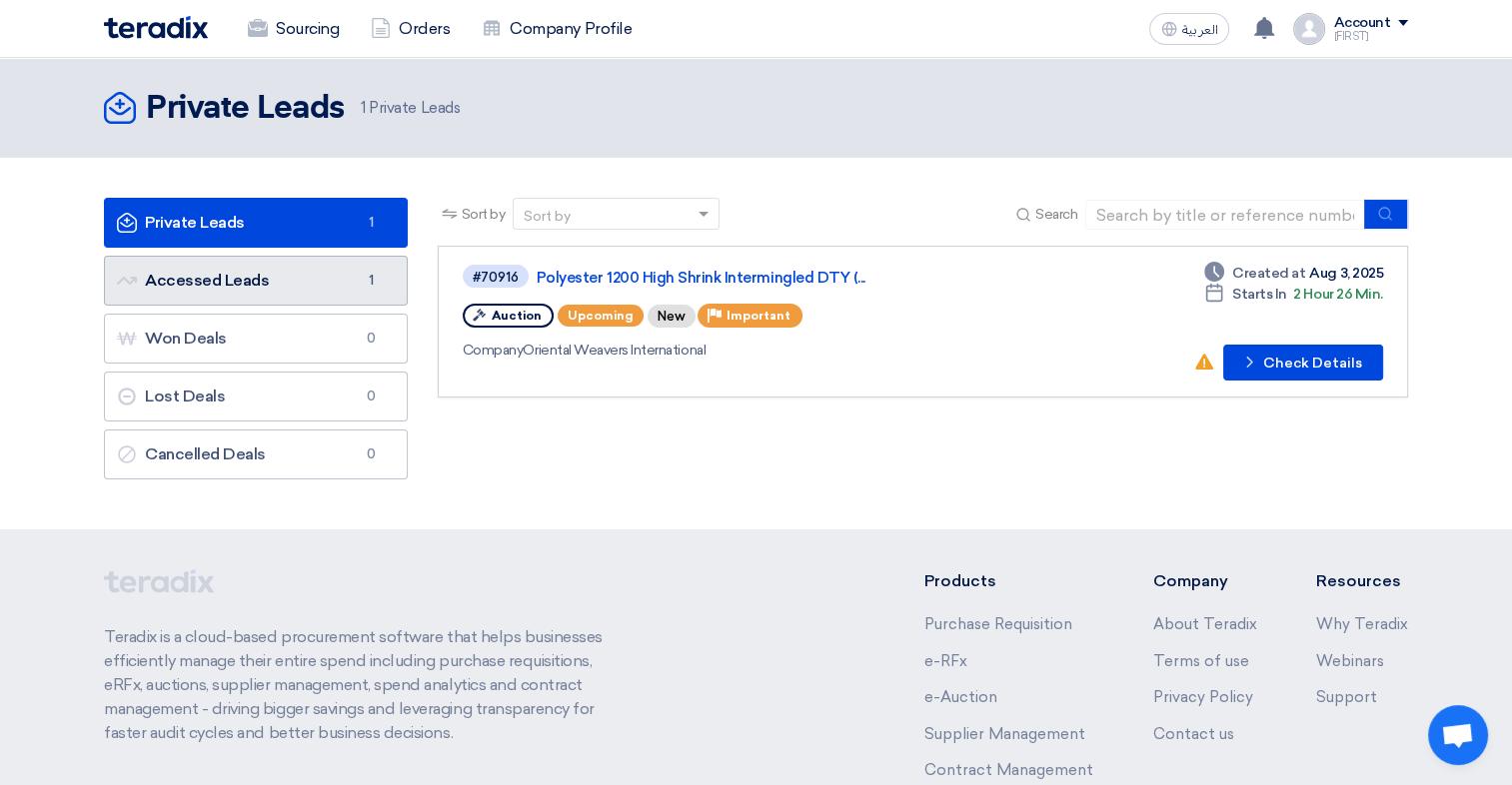 click on "Accessed Leads
Accessed Leads
1" 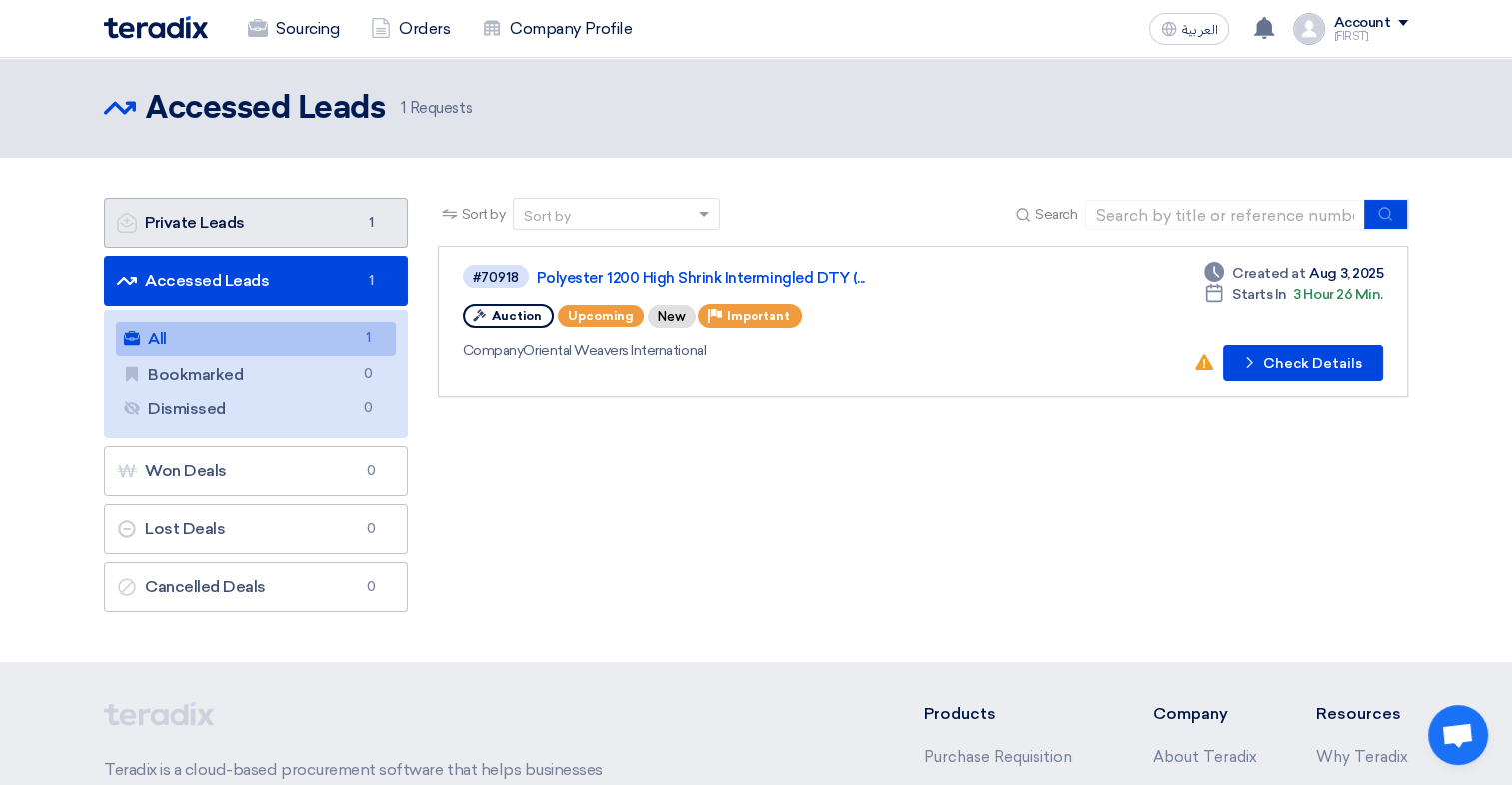 click on "Private Leads
Private Leads
1" 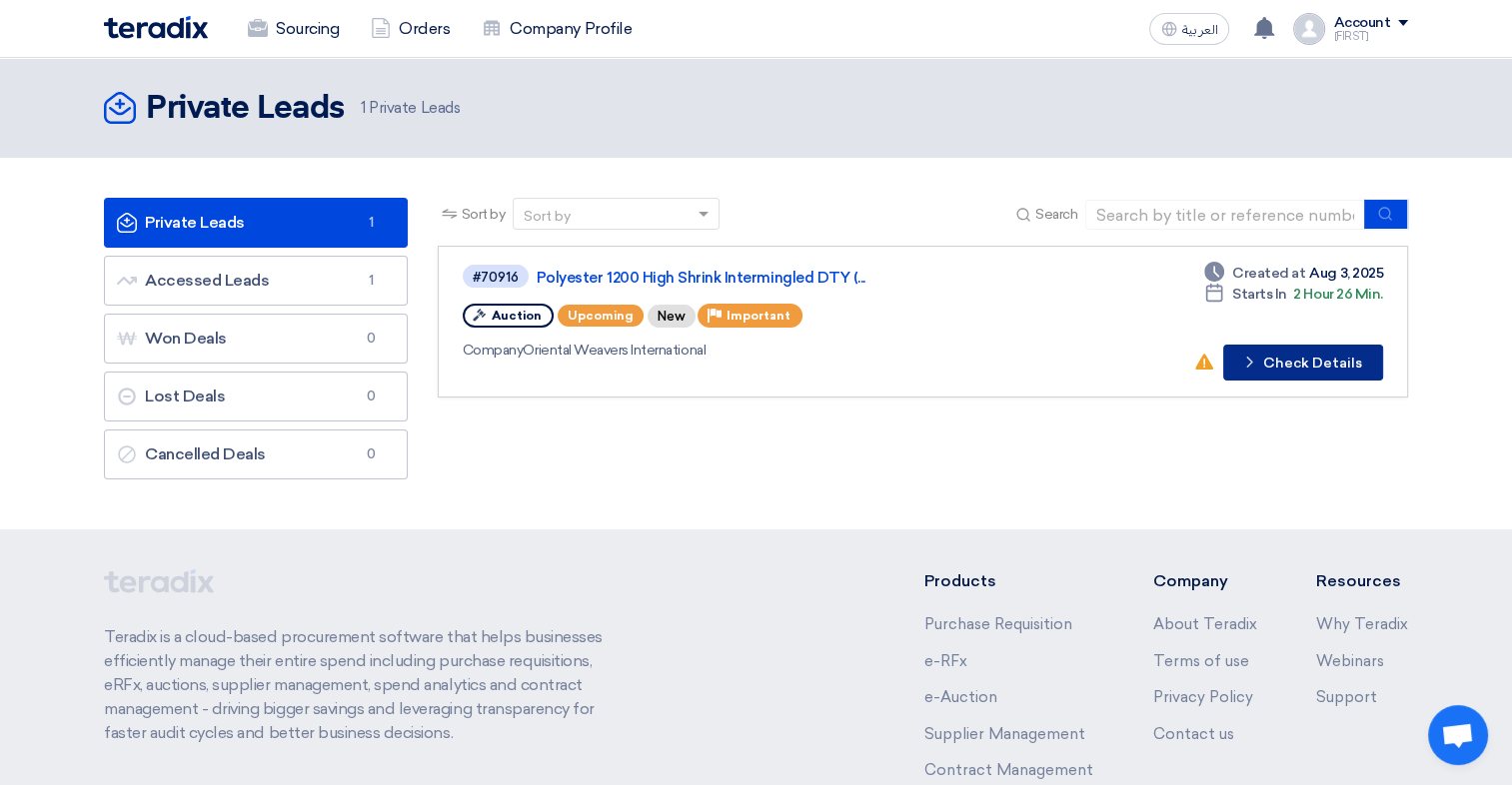 click 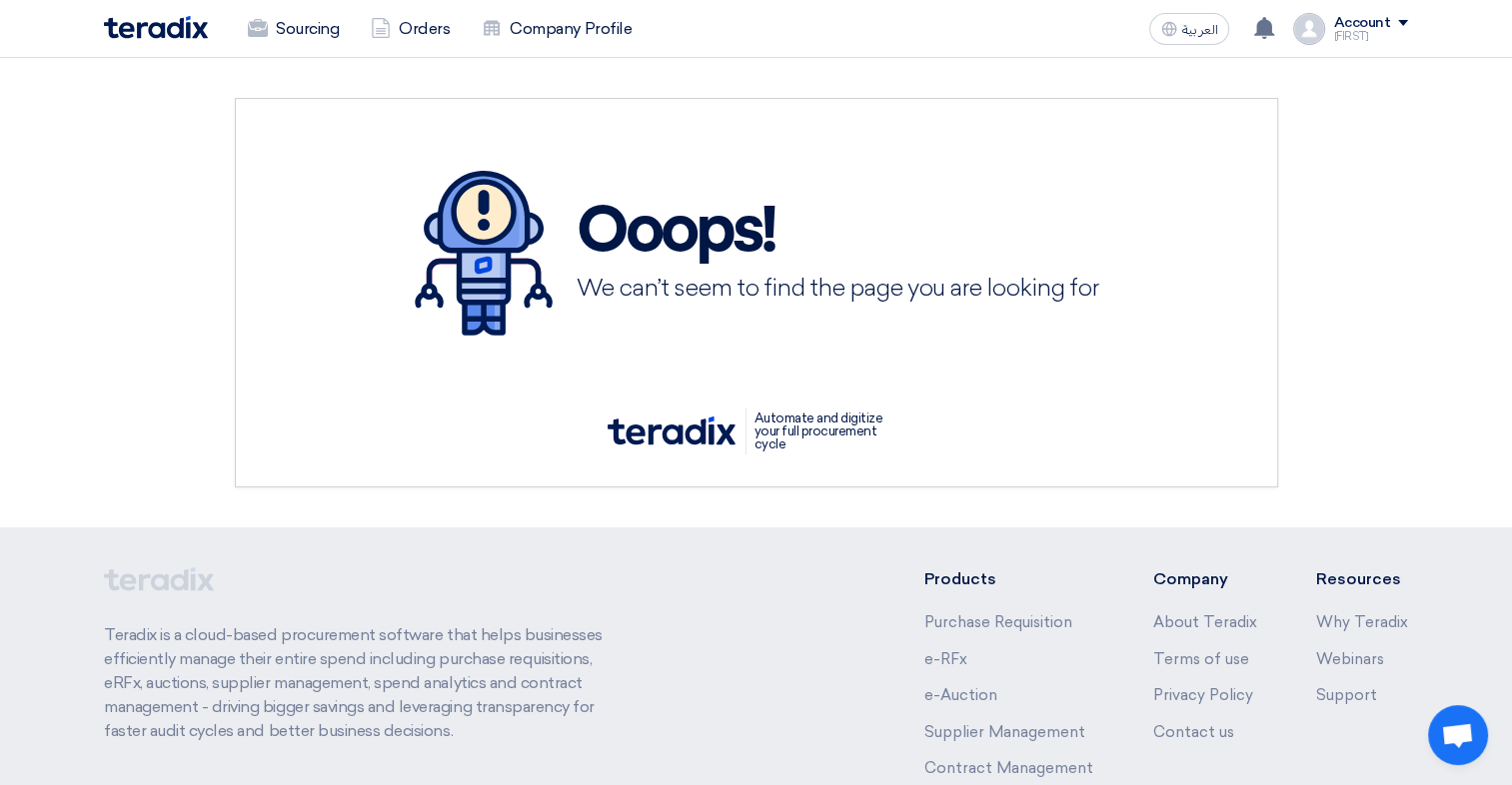 click 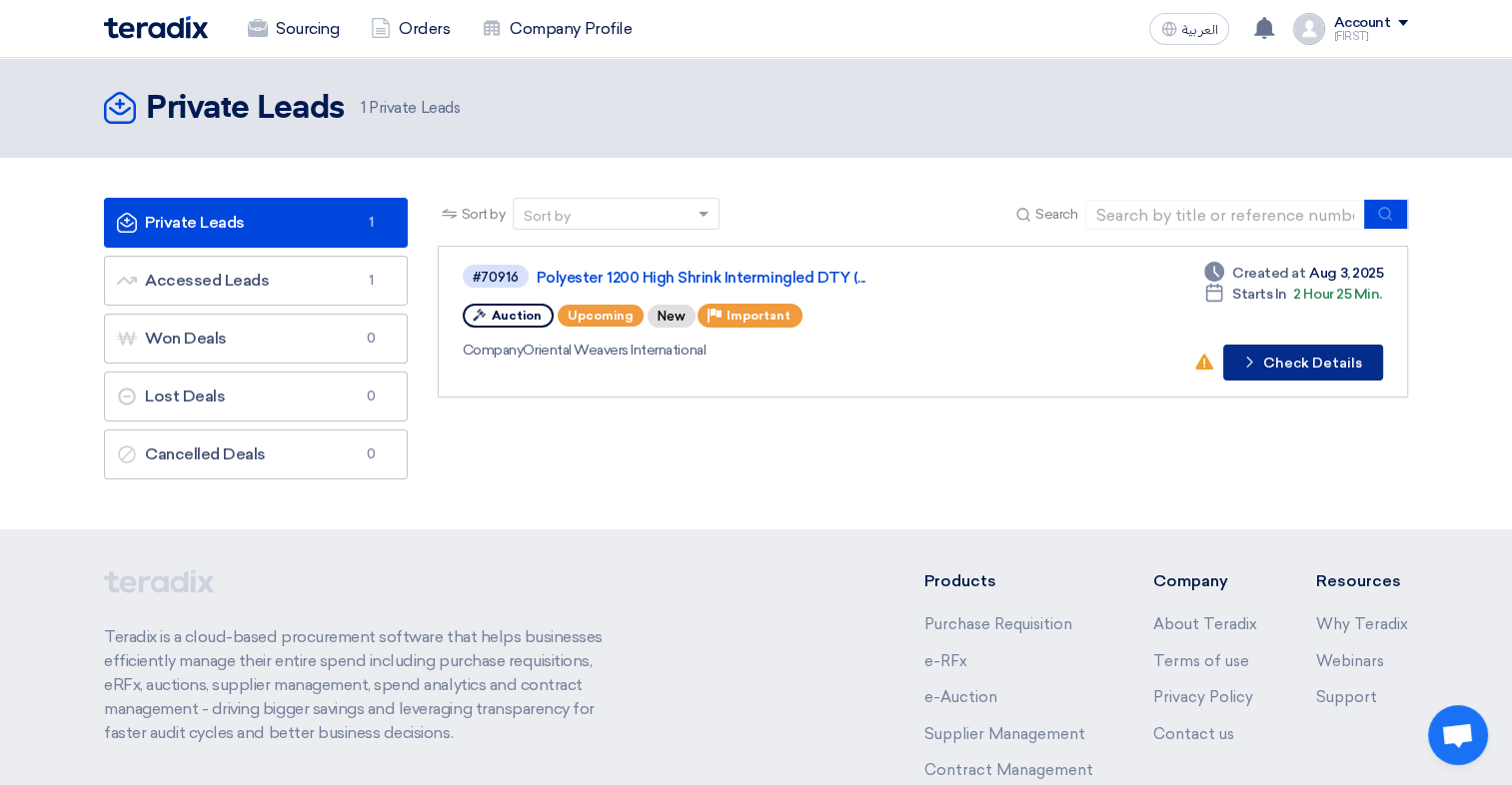 click on "Check details
Check Details" 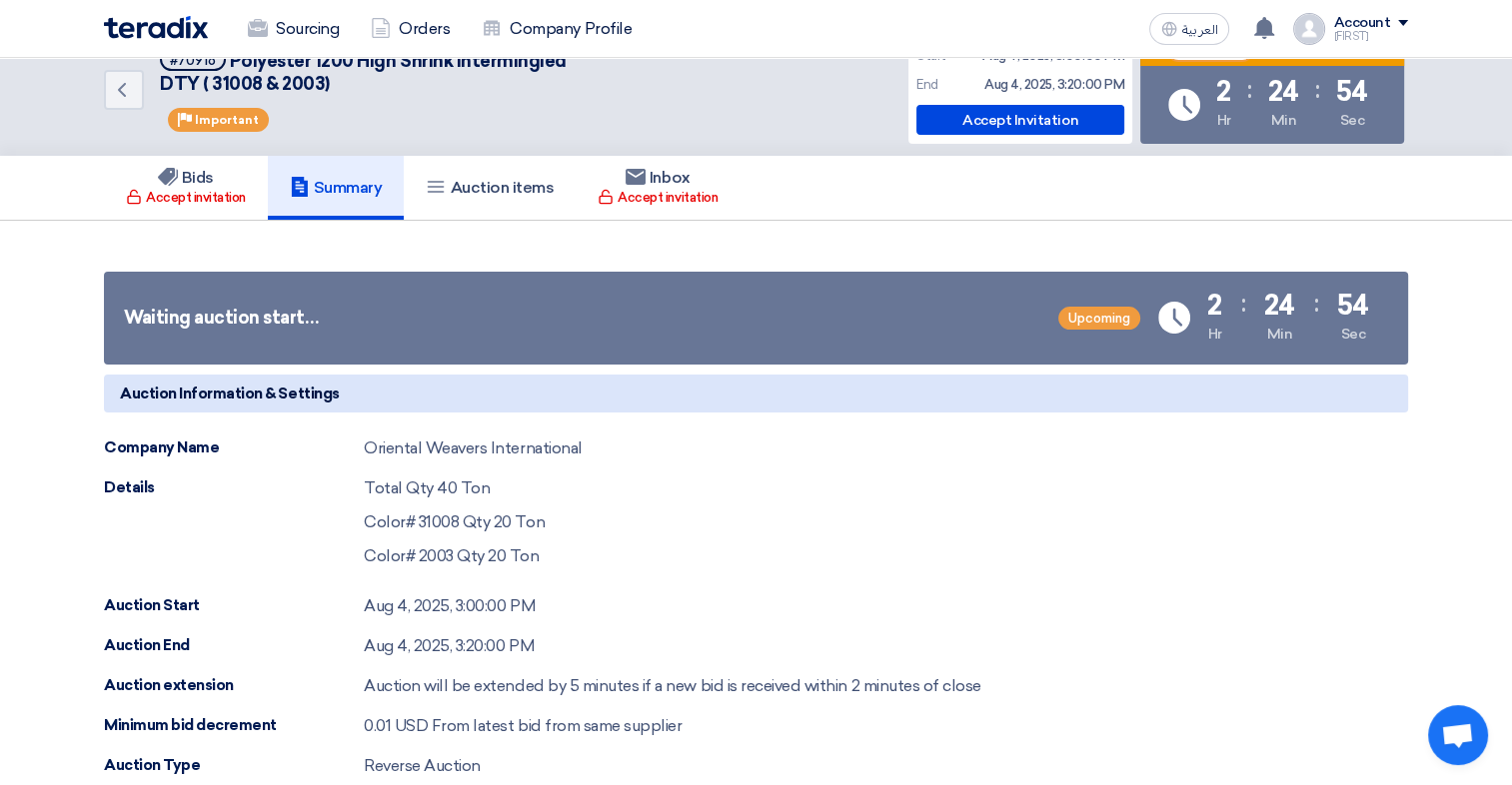 scroll, scrollTop: 0, scrollLeft: 0, axis: both 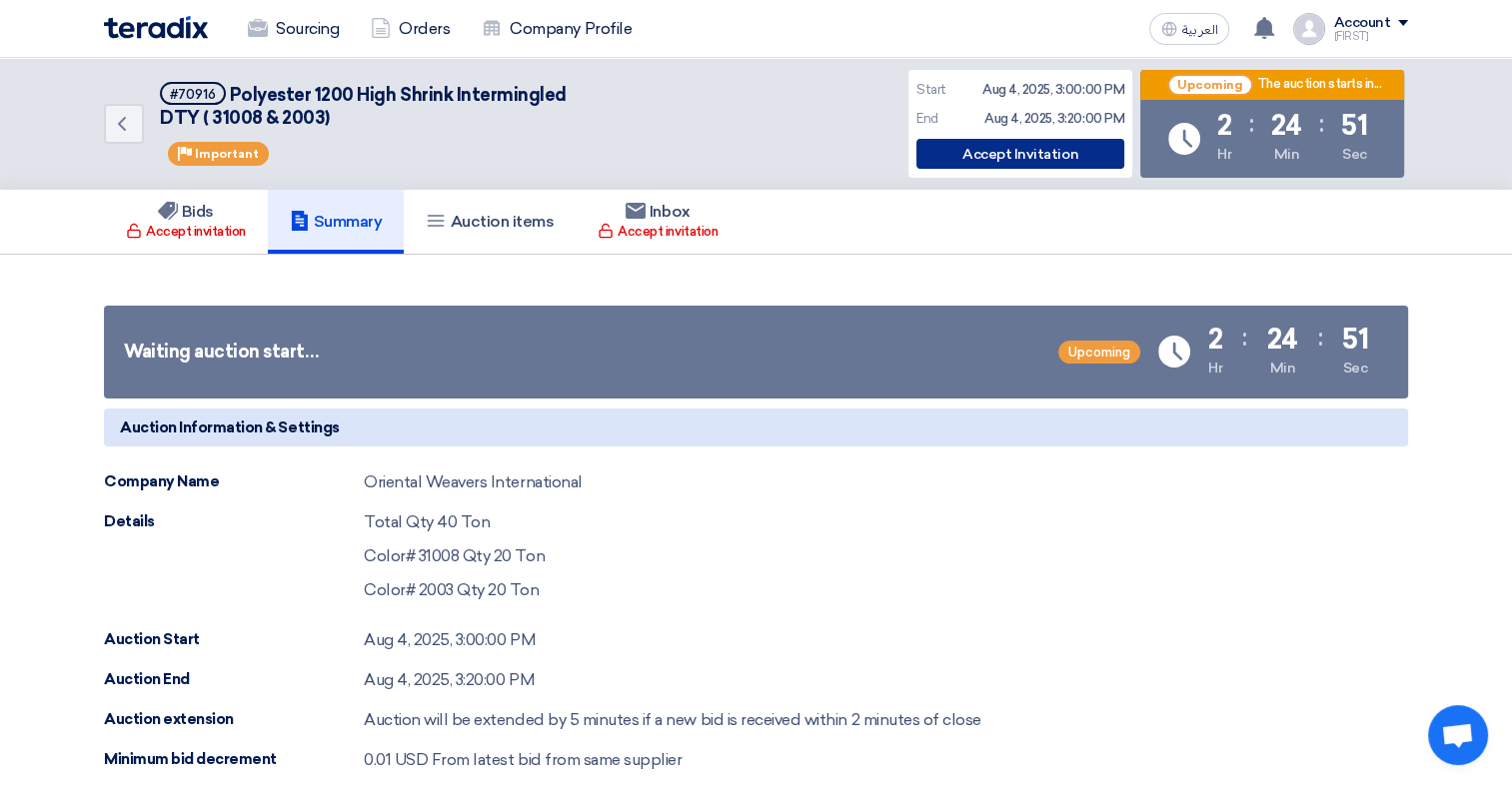 click on "Accept Invitation" 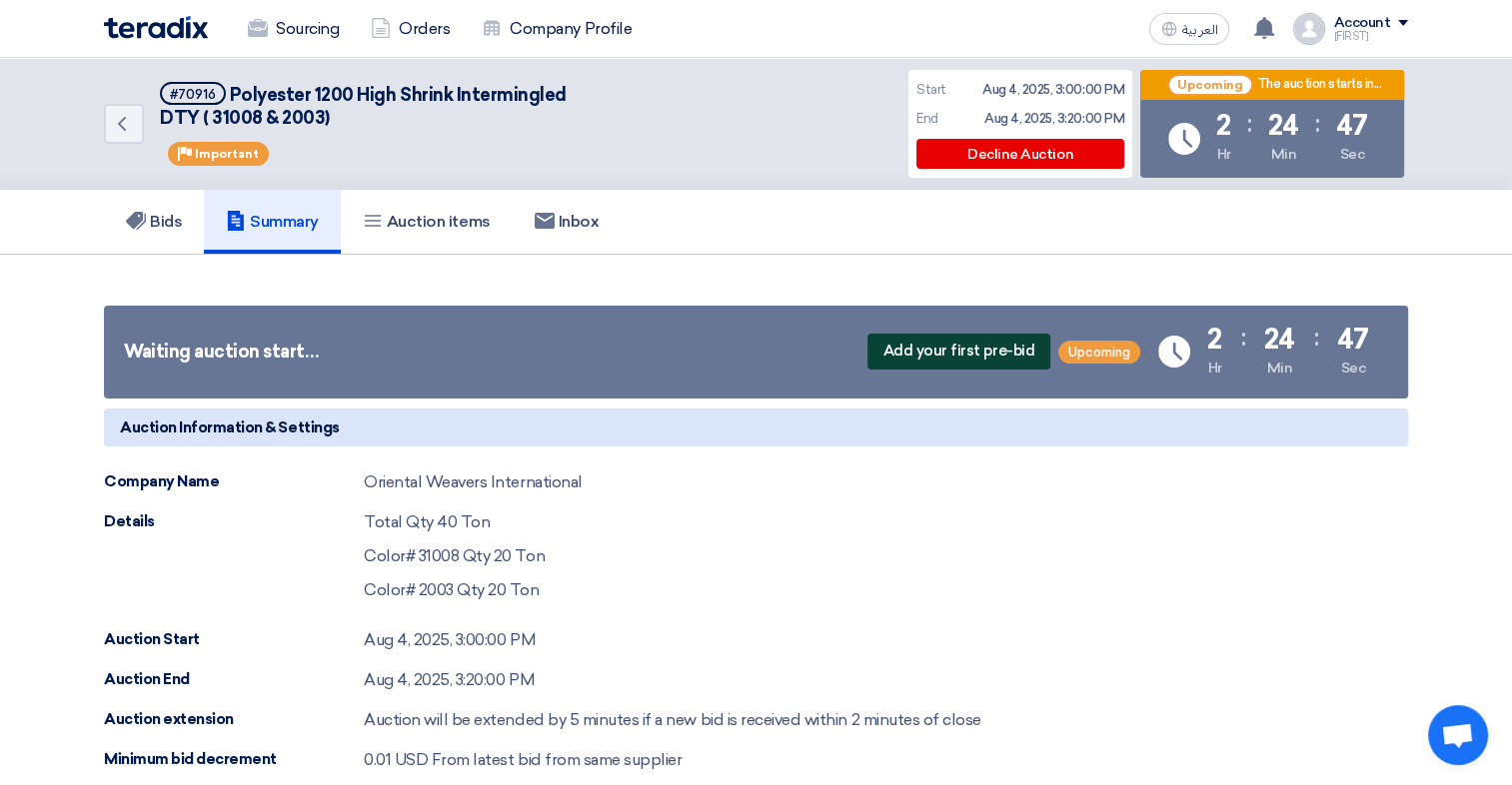 click on "Add your first pre-bid" 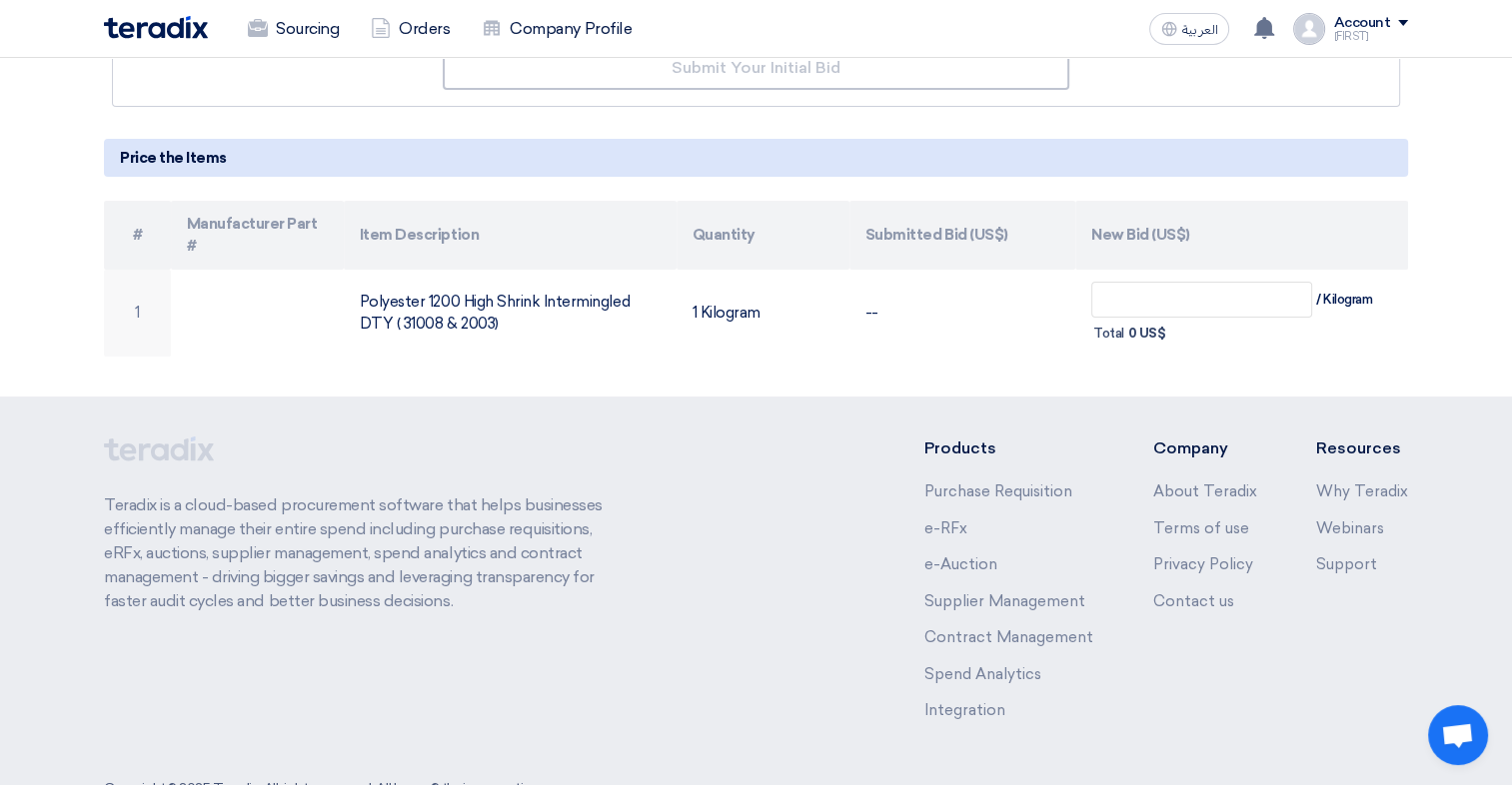 scroll, scrollTop: 399, scrollLeft: 0, axis: vertical 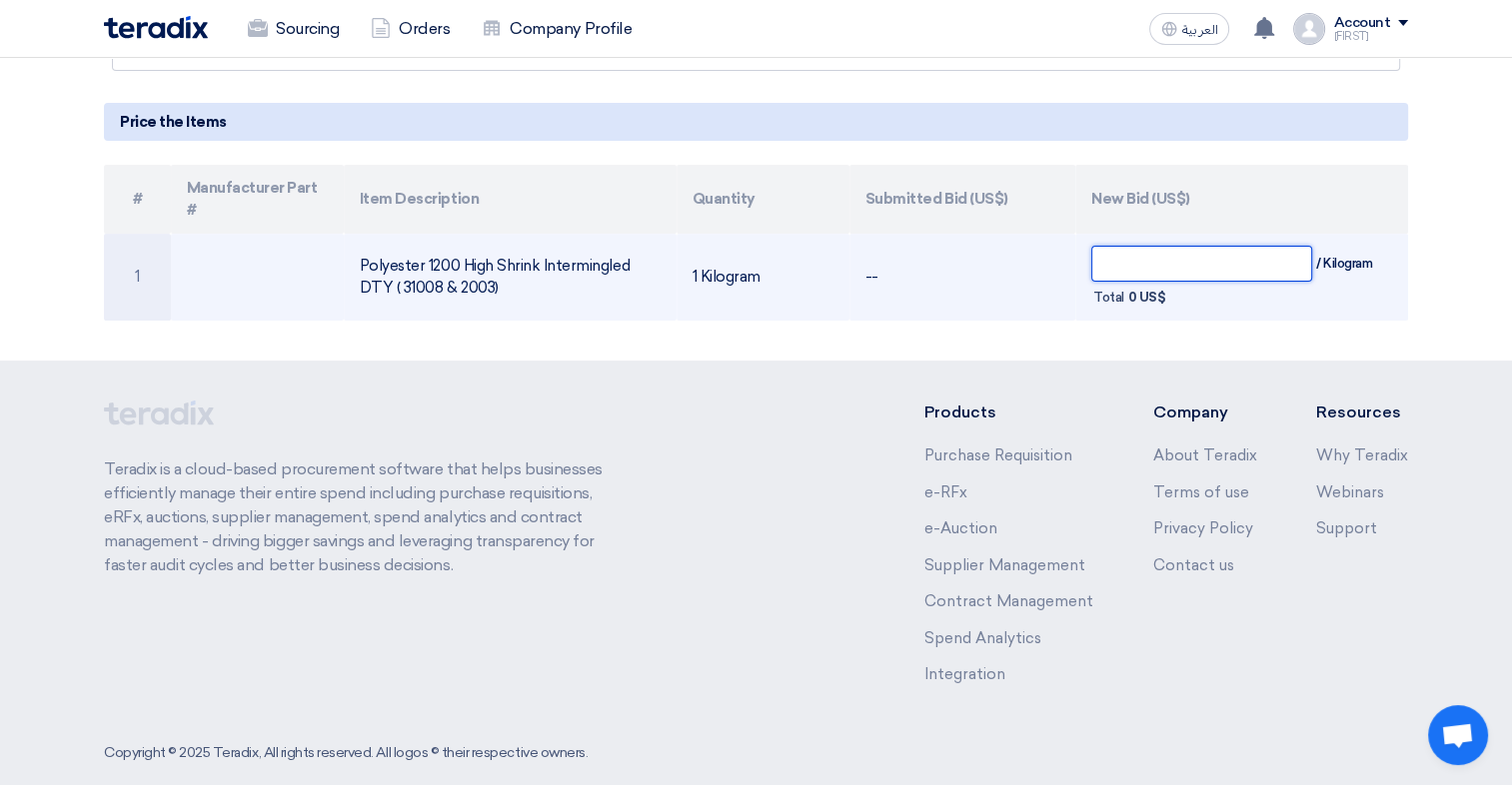 click 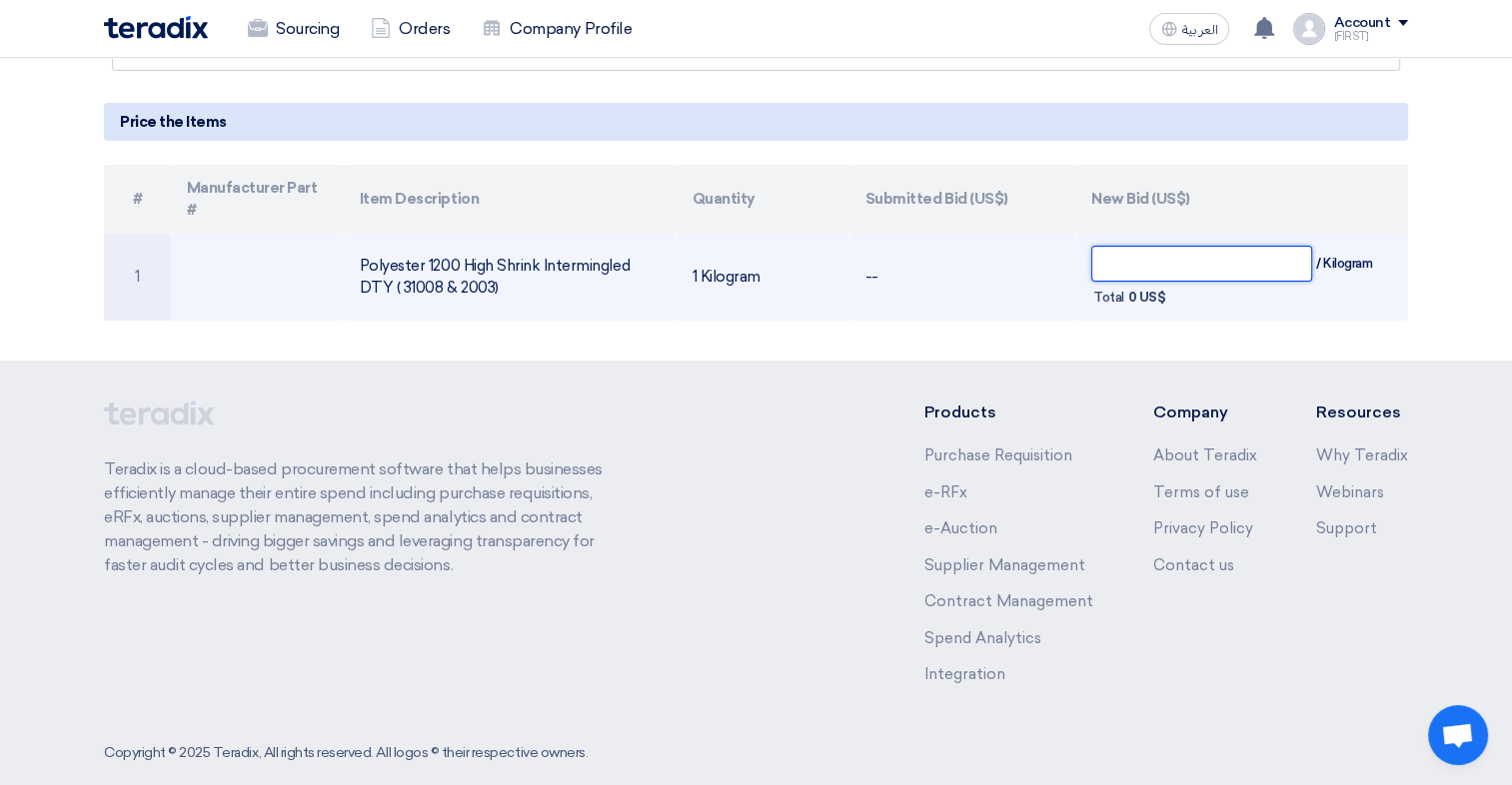 type on "1.76" 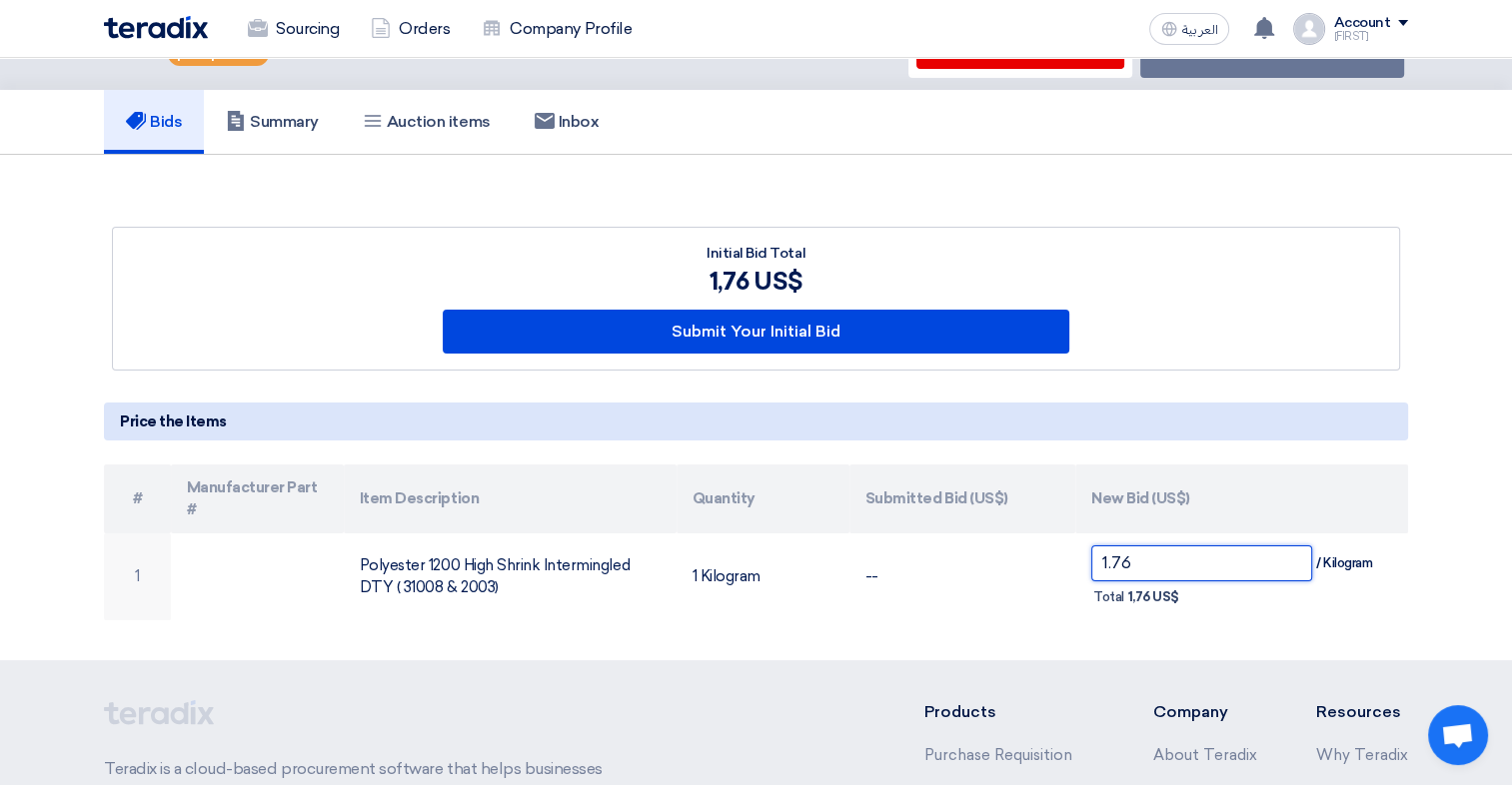 scroll, scrollTop: 0, scrollLeft: 0, axis: both 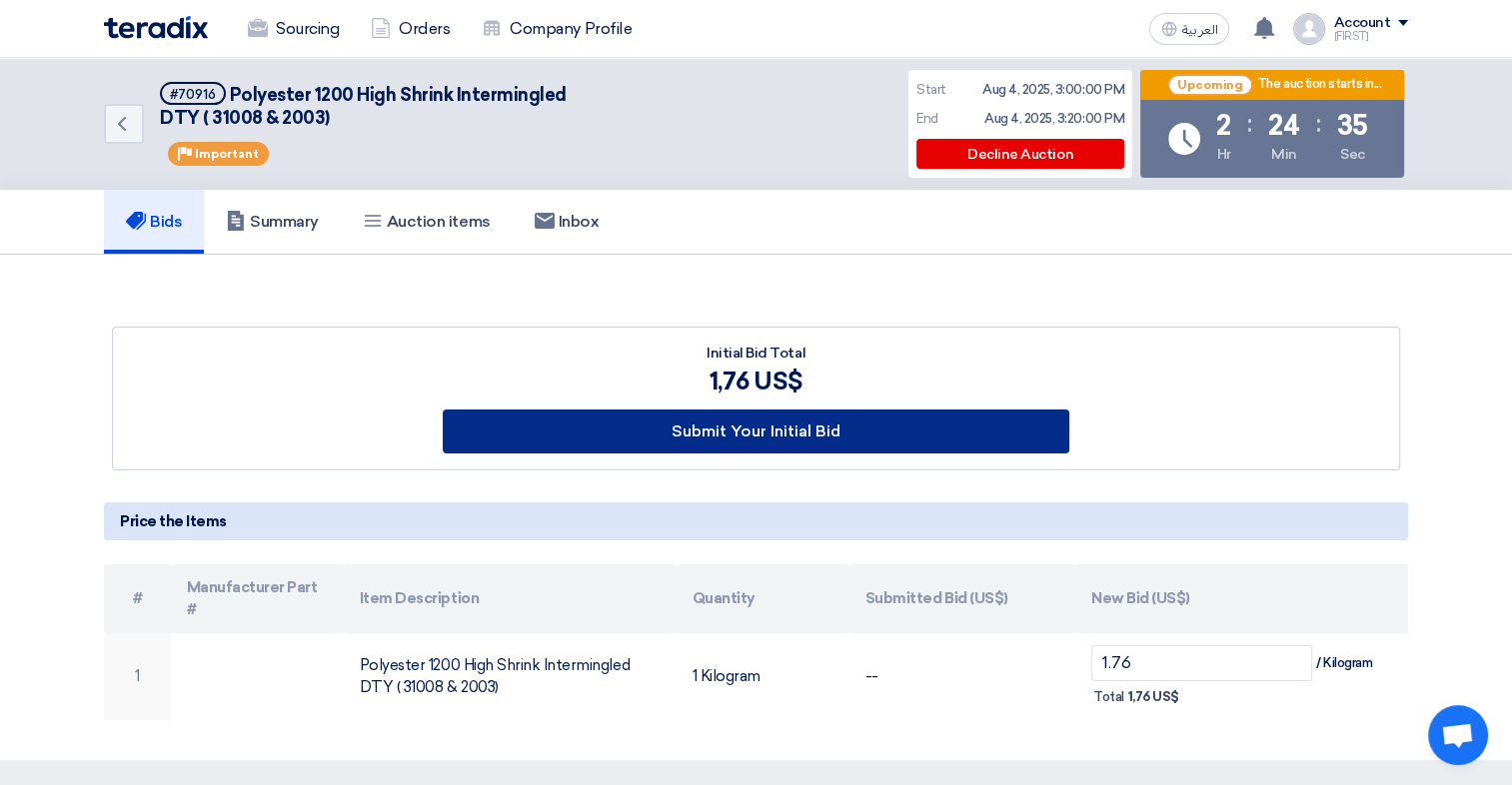 click on "Submit Your Initial Bid" 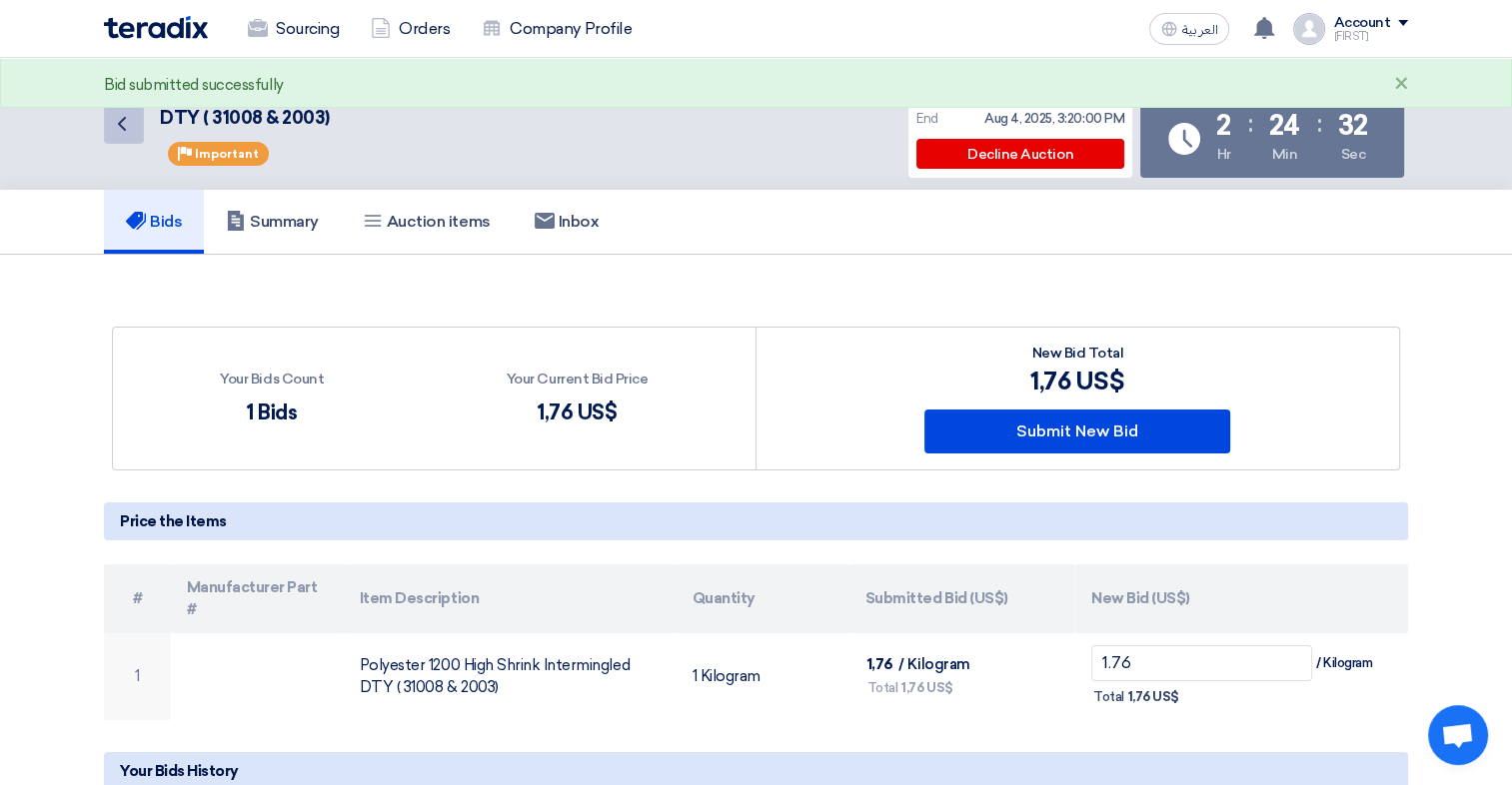 click 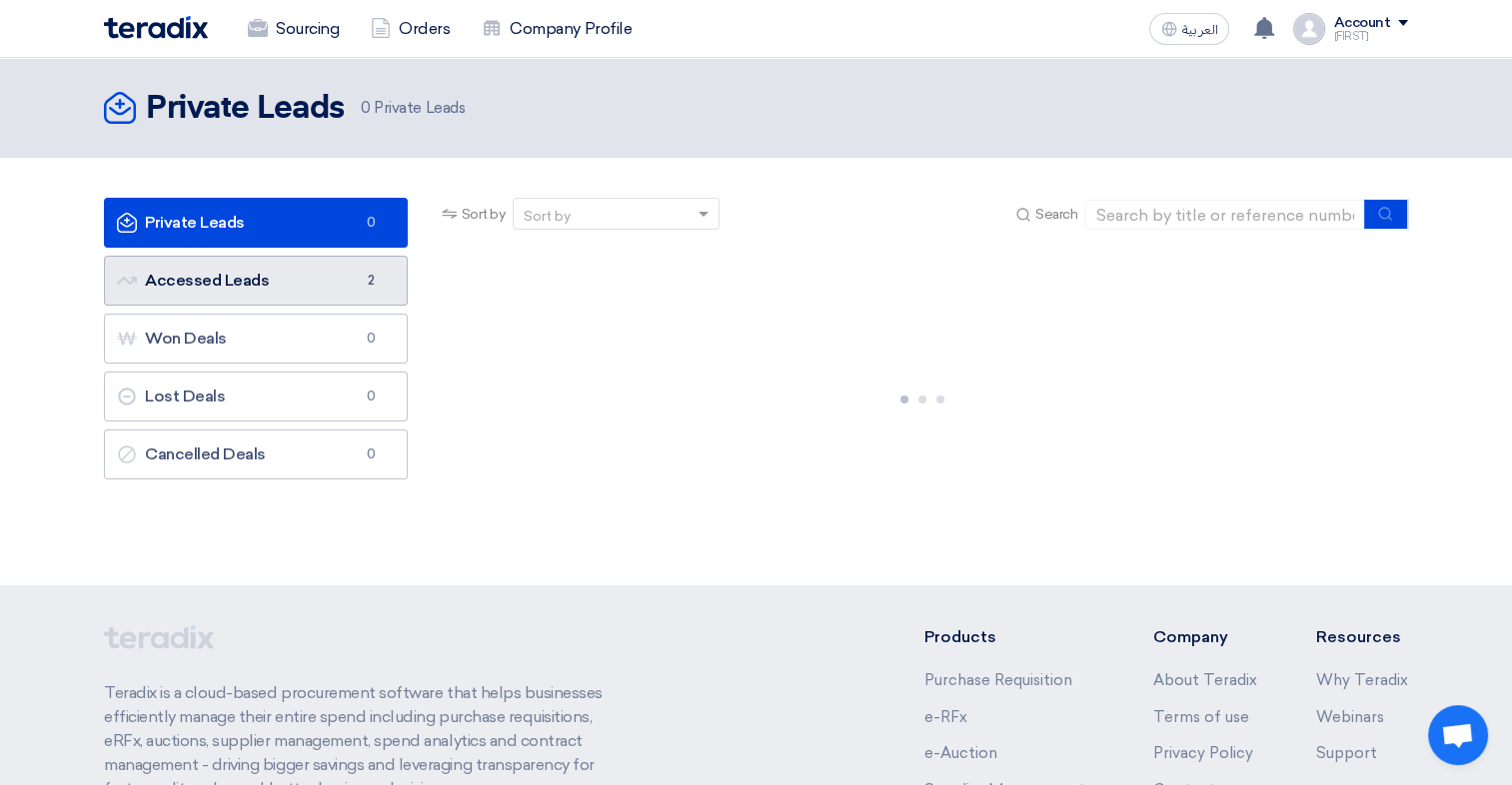 click on "Accessed Leads
Accessed Leads
2" 